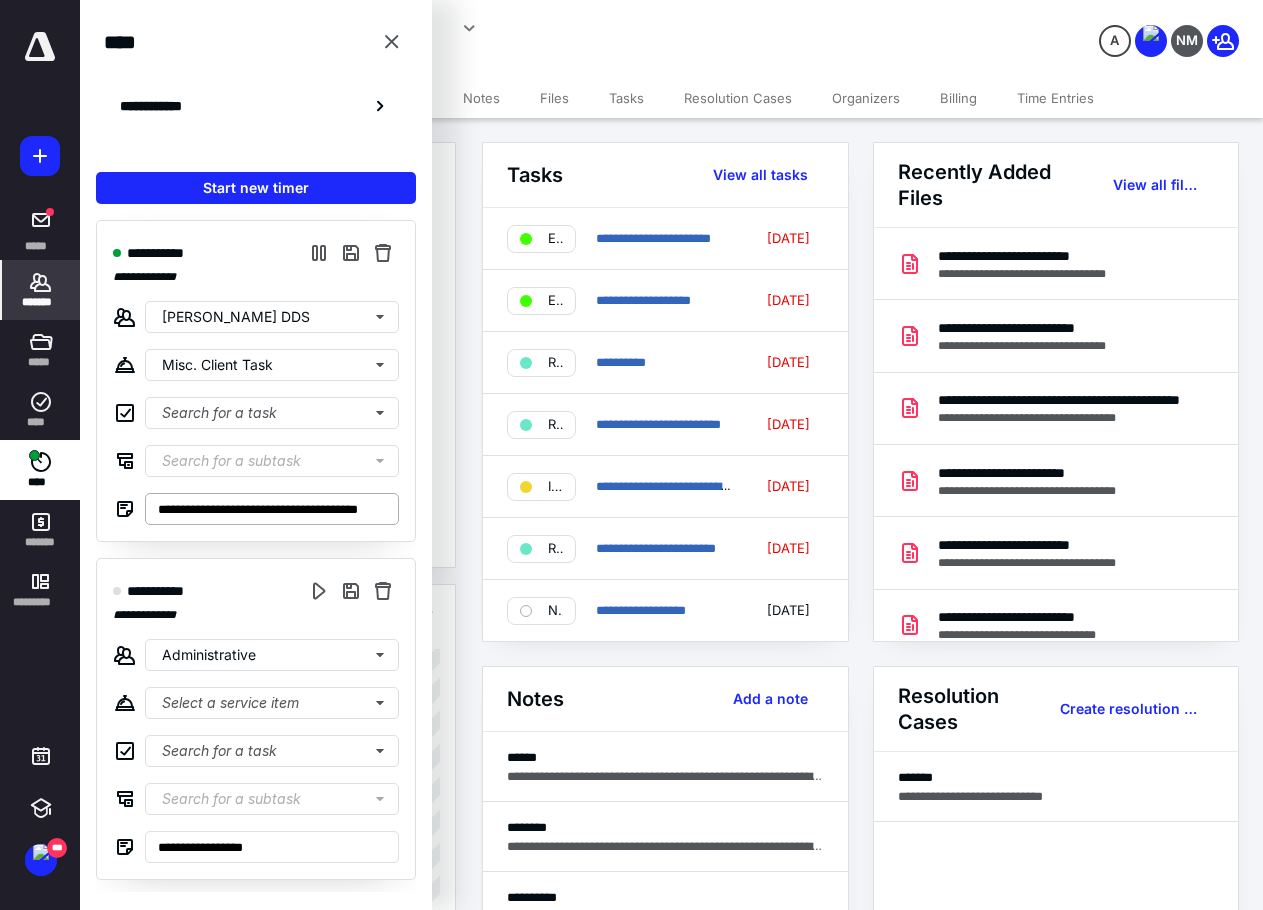 scroll, scrollTop: 0, scrollLeft: 0, axis: both 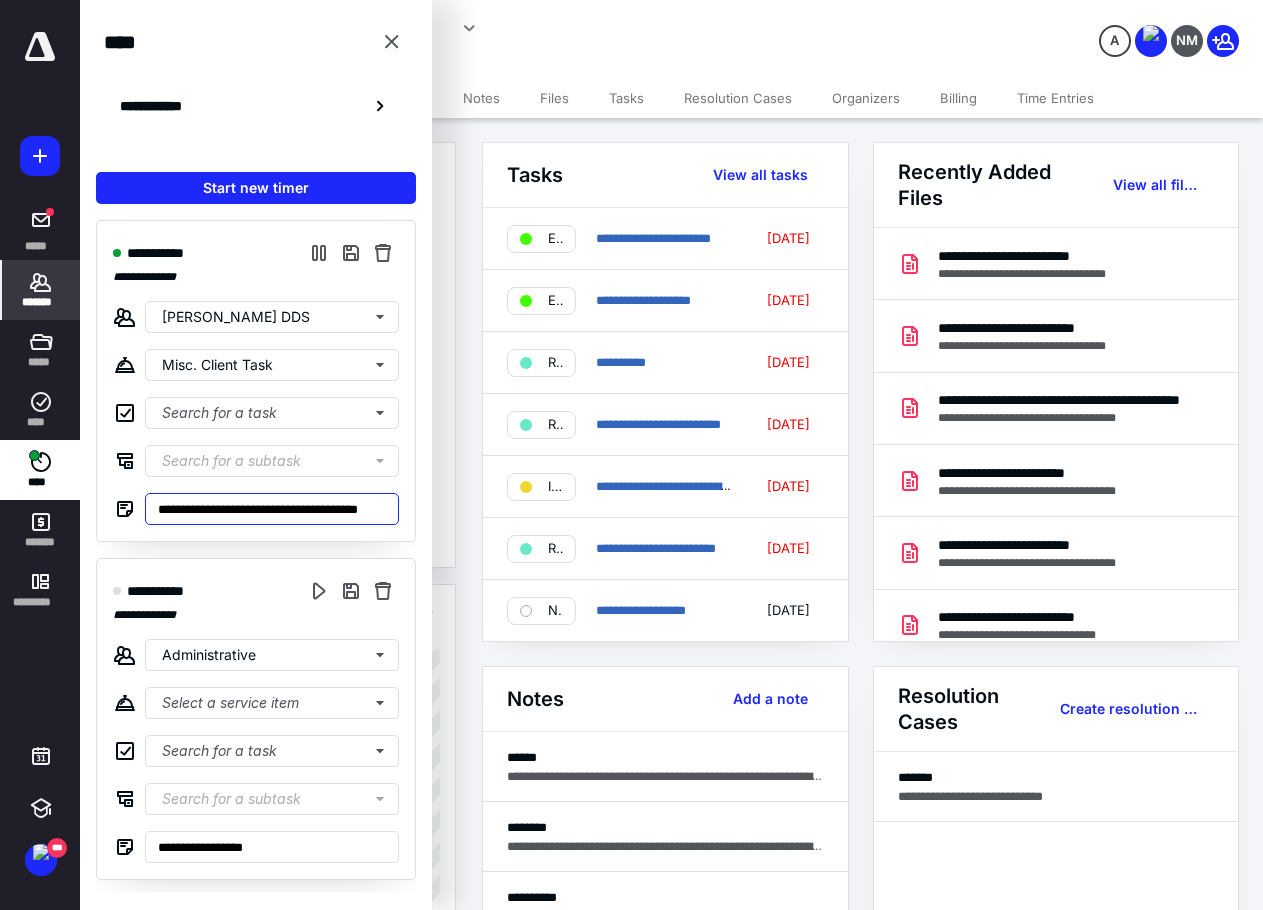 click on "**********" at bounding box center (272, 509) 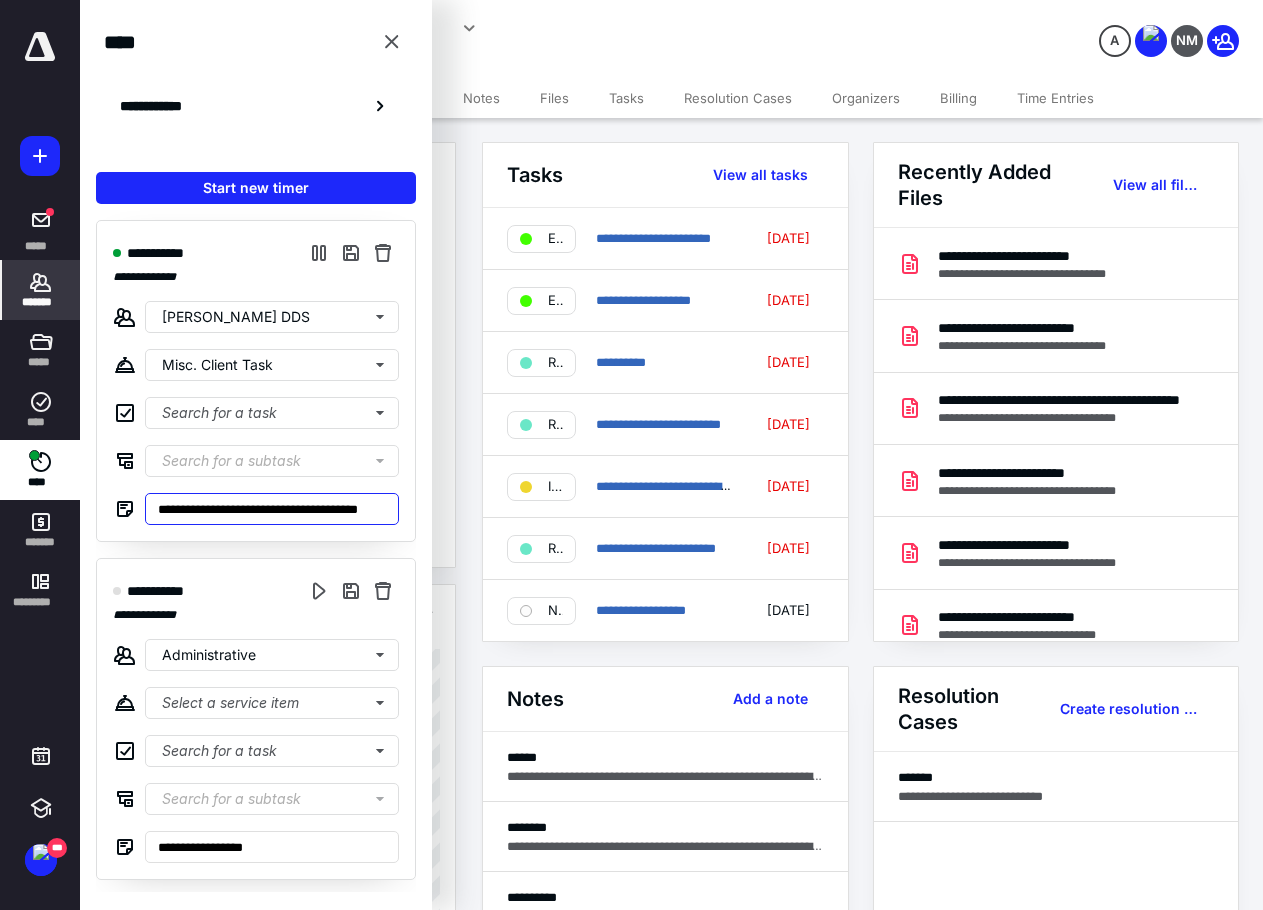 scroll, scrollTop: 0, scrollLeft: 28, axis: horizontal 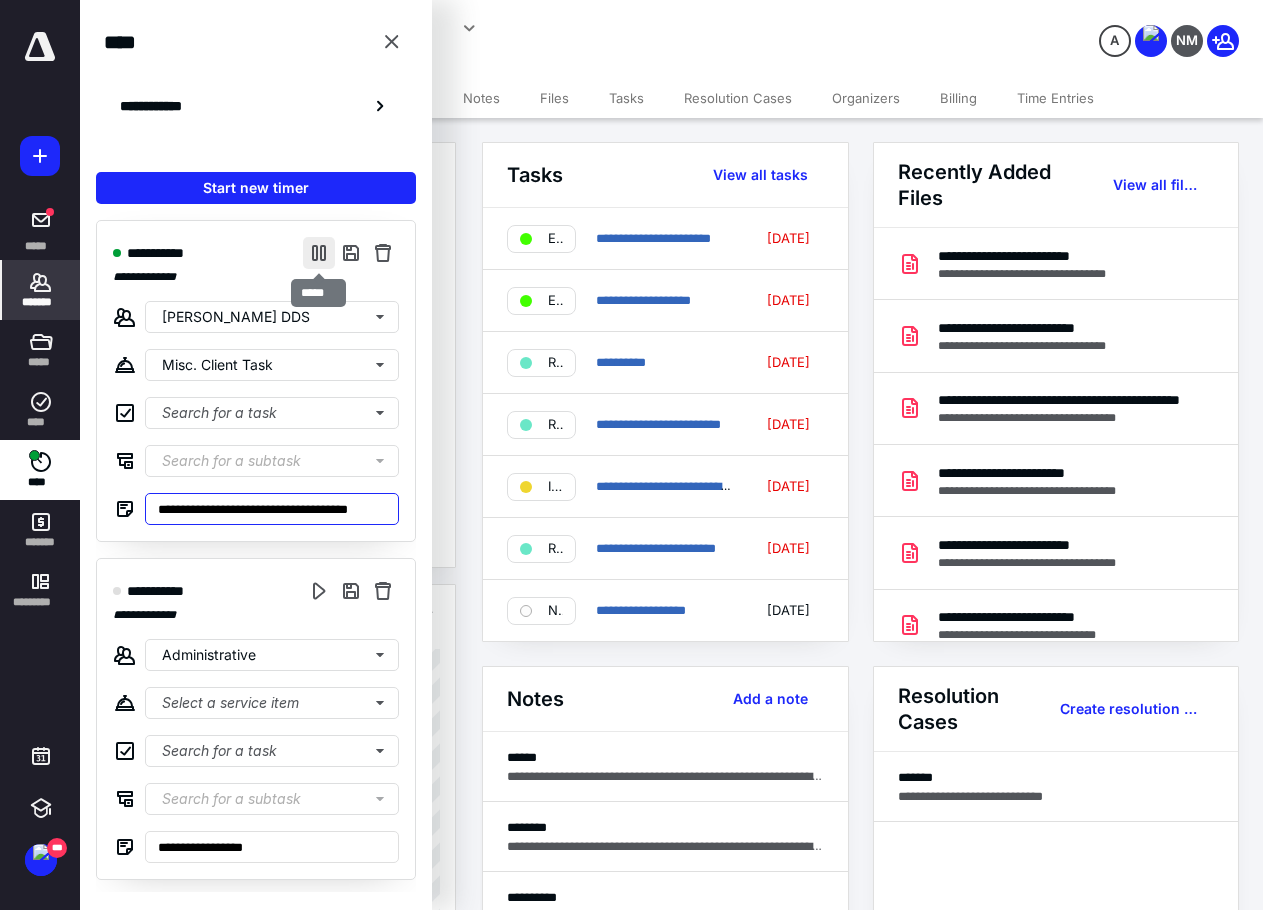 type on "**********" 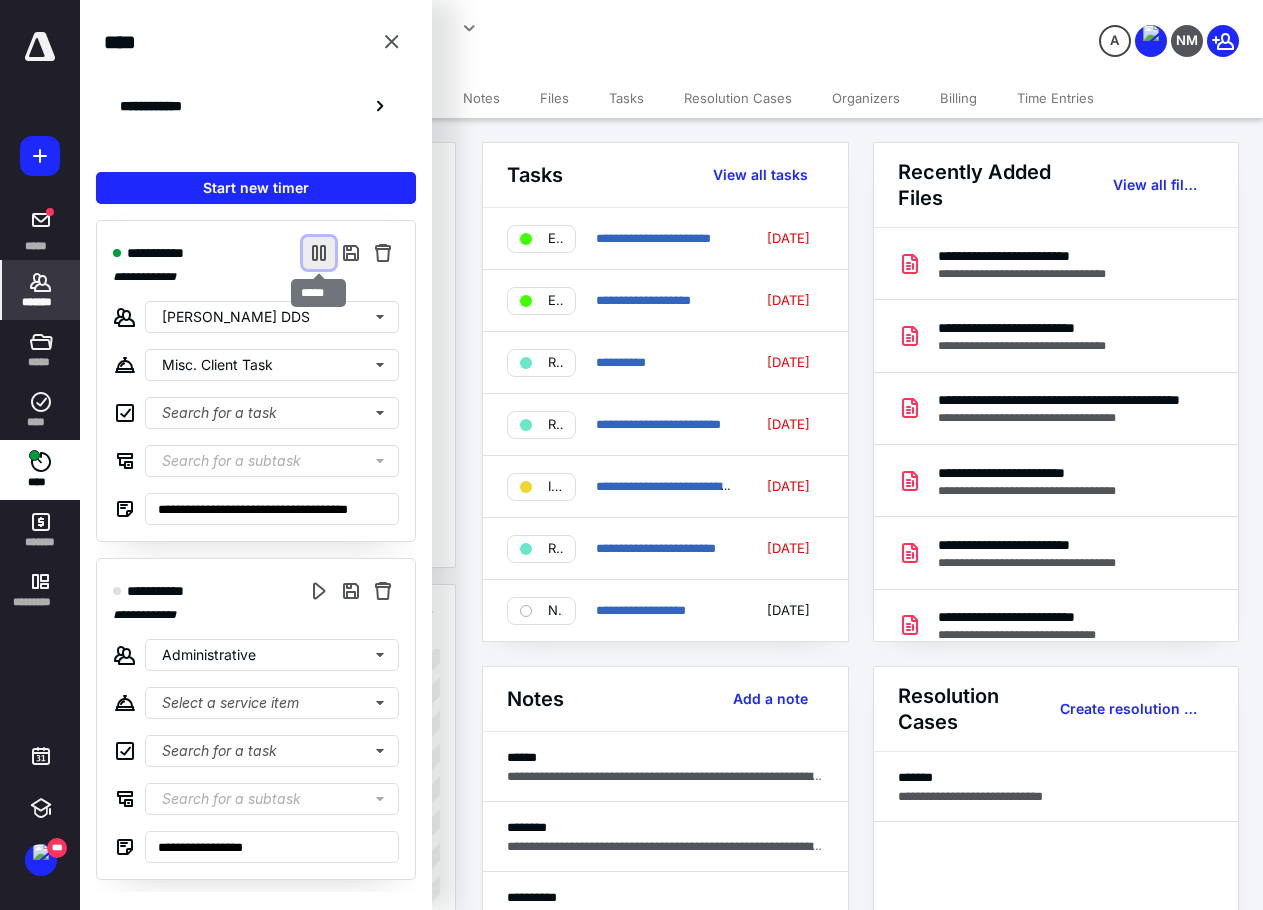 click at bounding box center (319, 253) 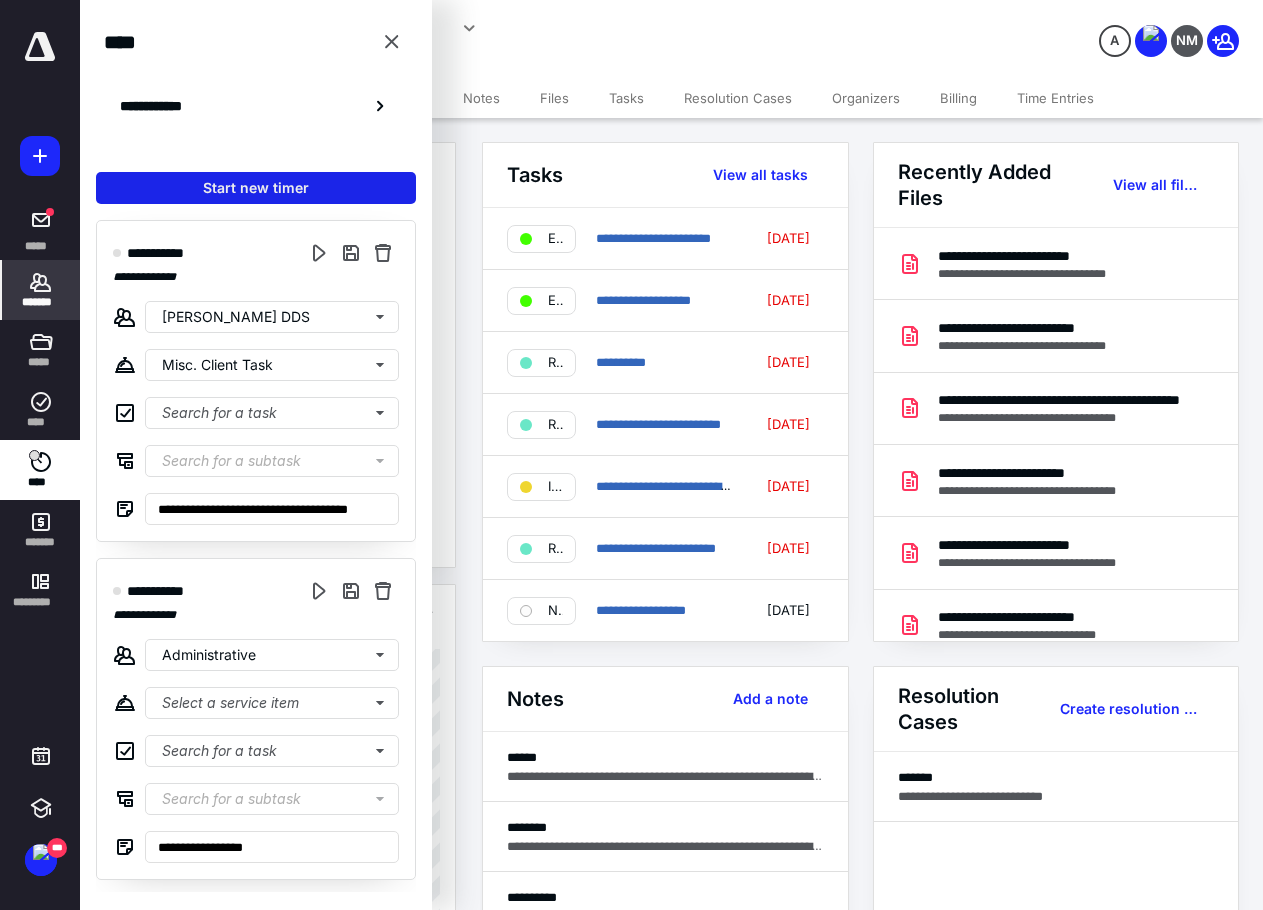 click on "Start new timer" at bounding box center [256, 188] 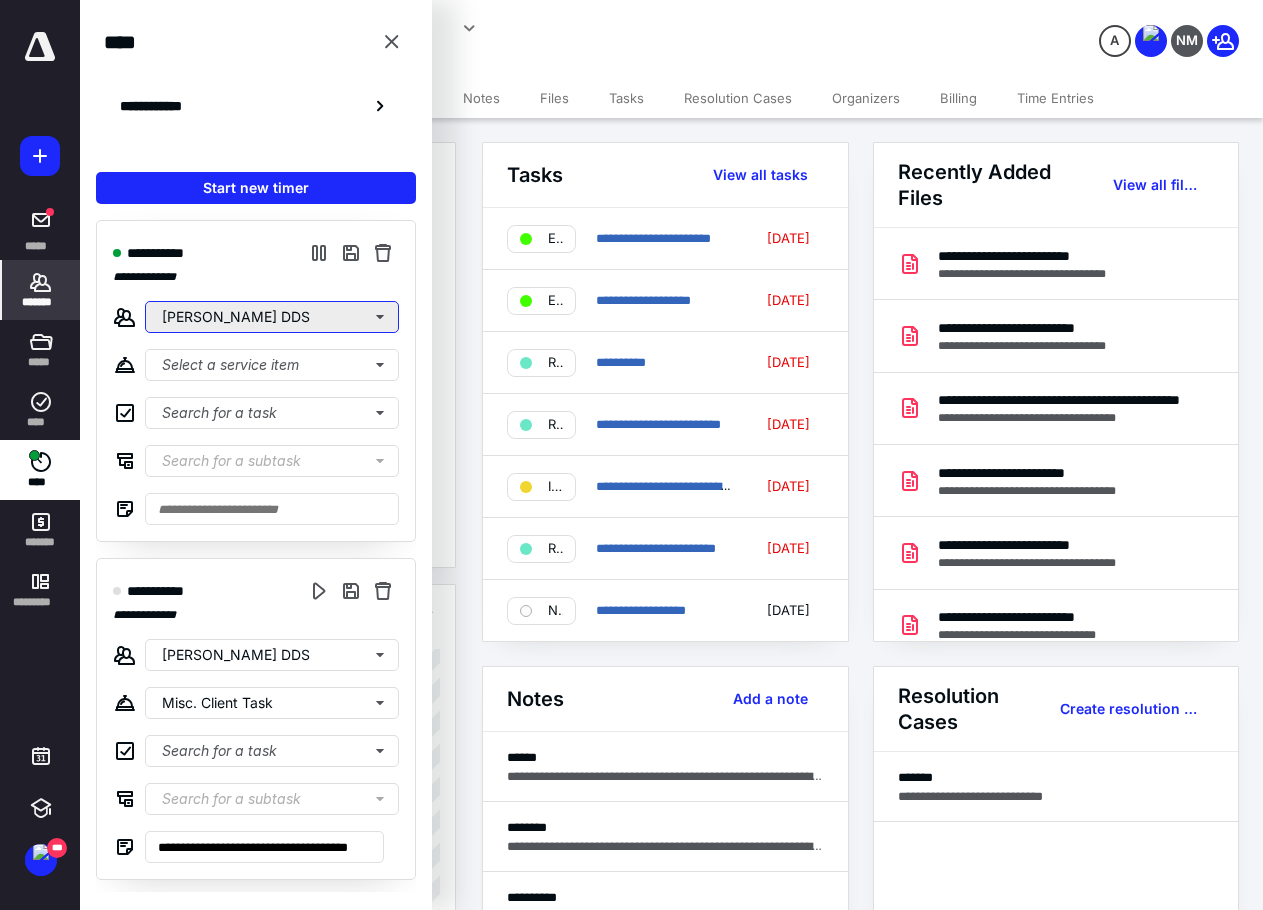 click on "[PERSON_NAME] DDS" at bounding box center (272, 317) 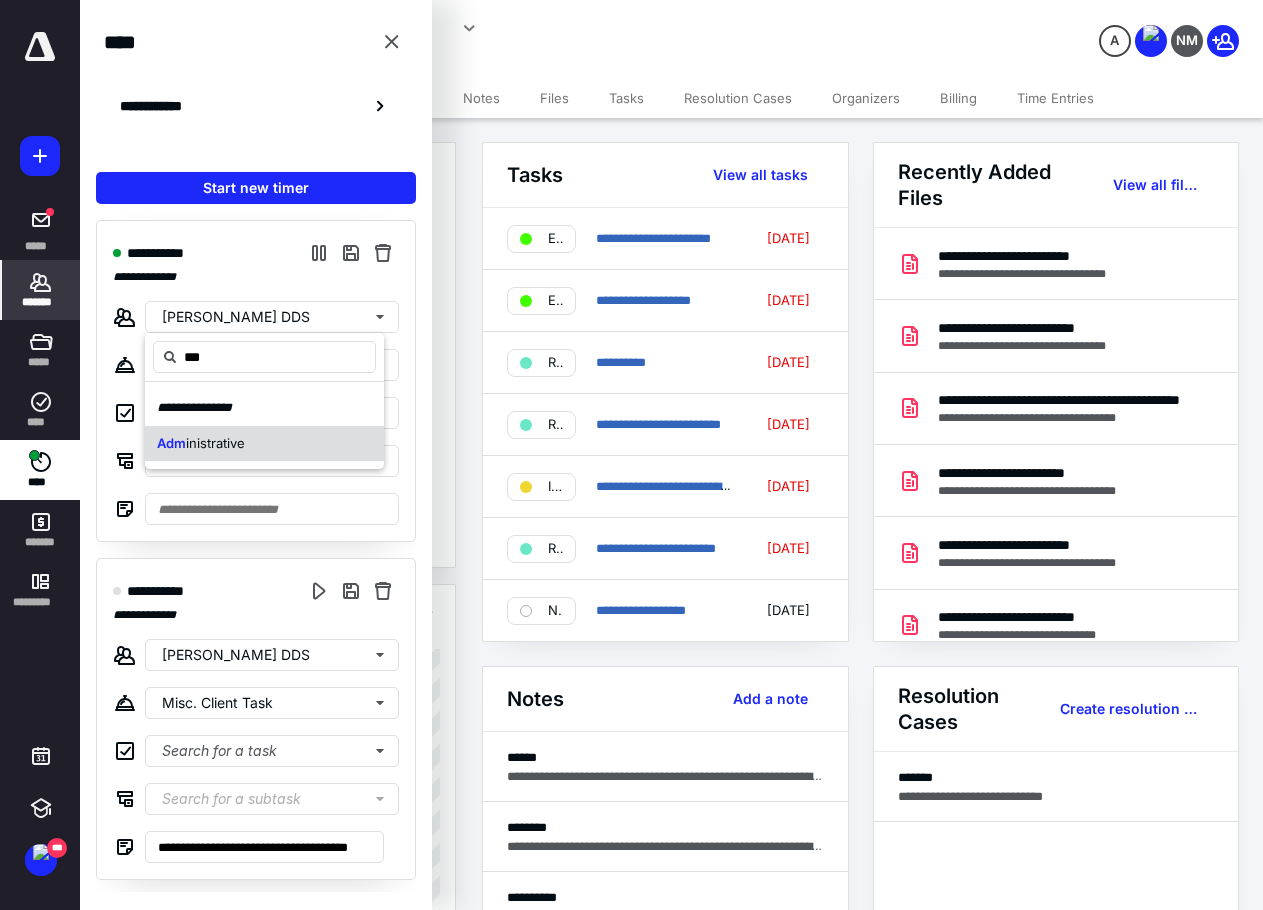 click on "inistrative" at bounding box center [215, 443] 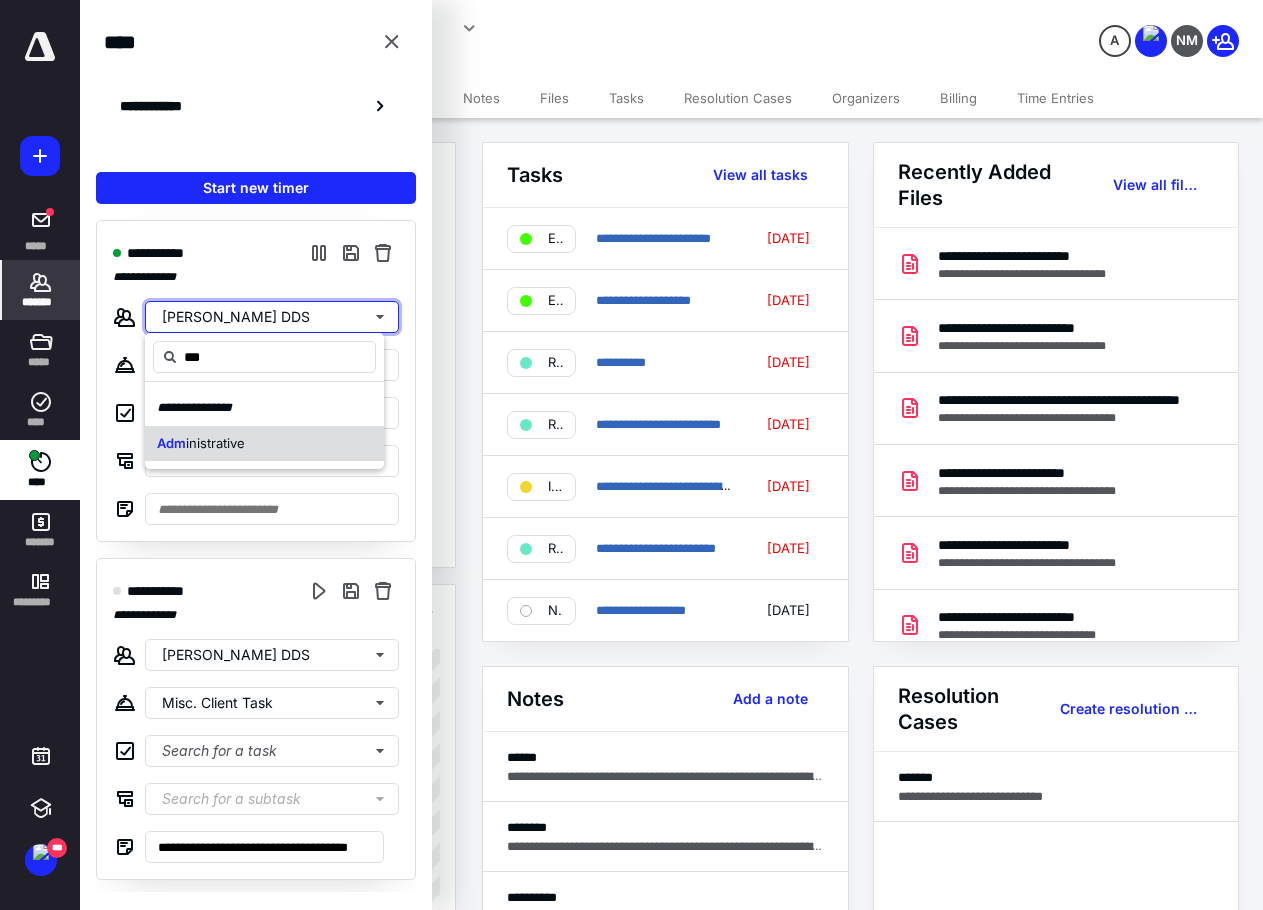 type 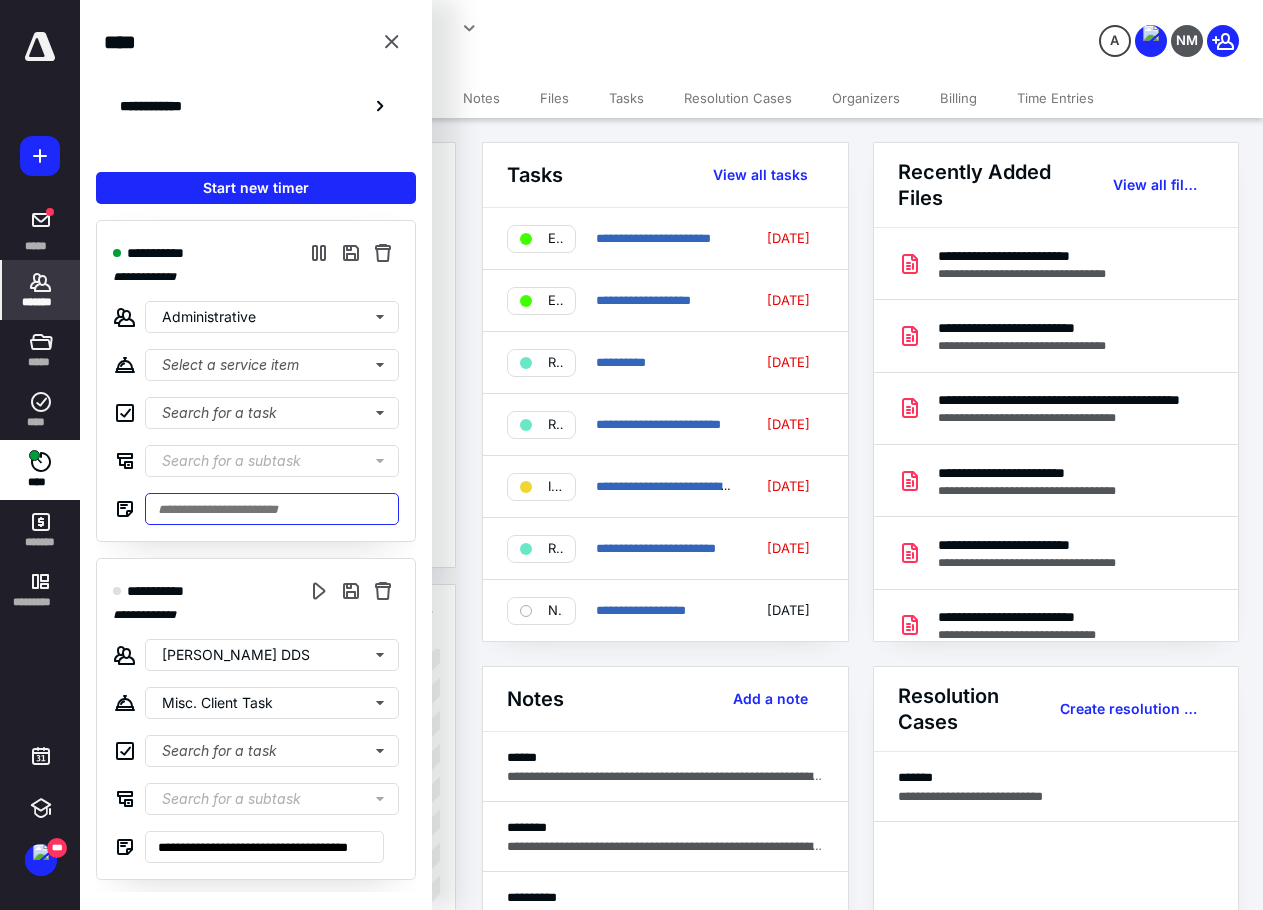 click at bounding box center [272, 509] 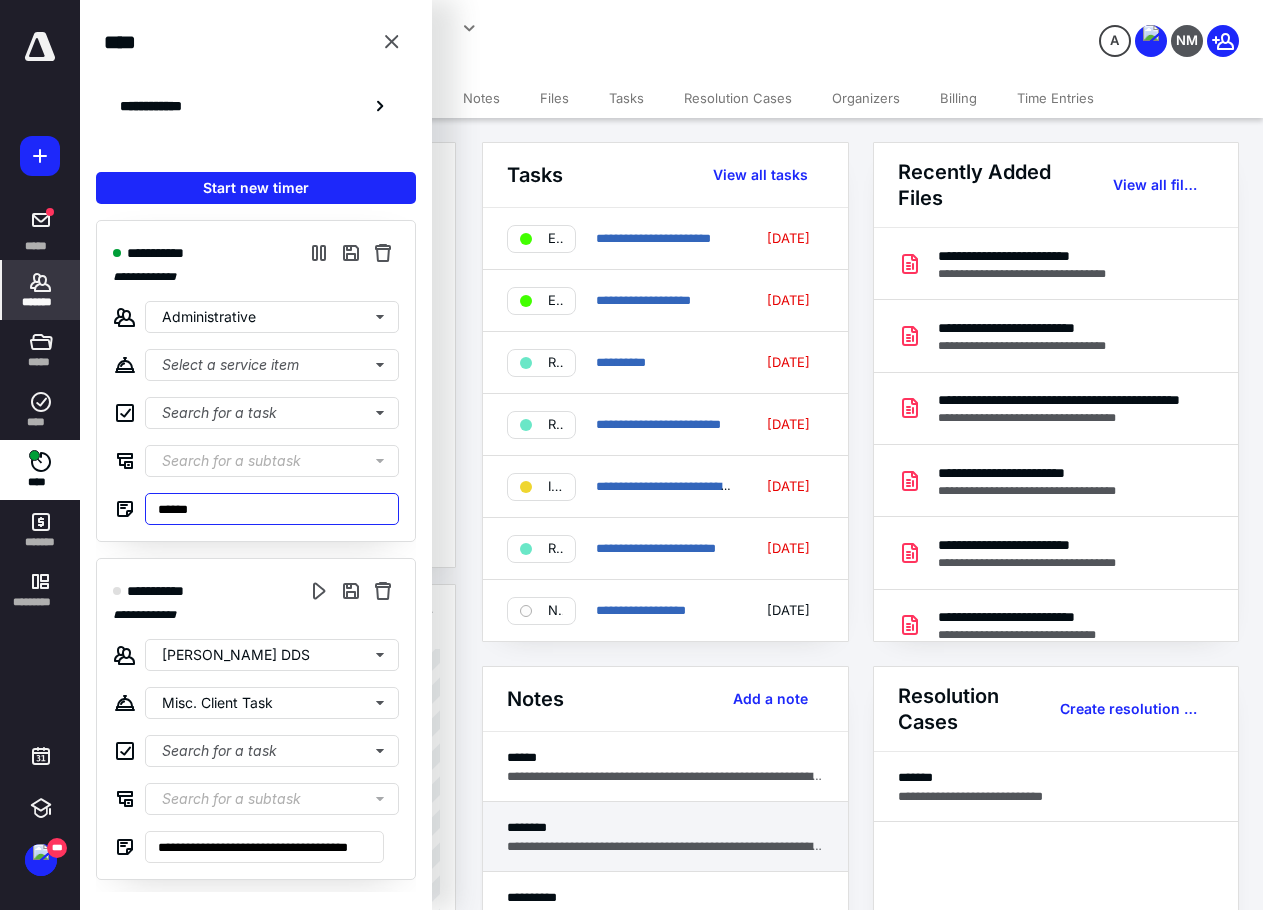 type on "******" 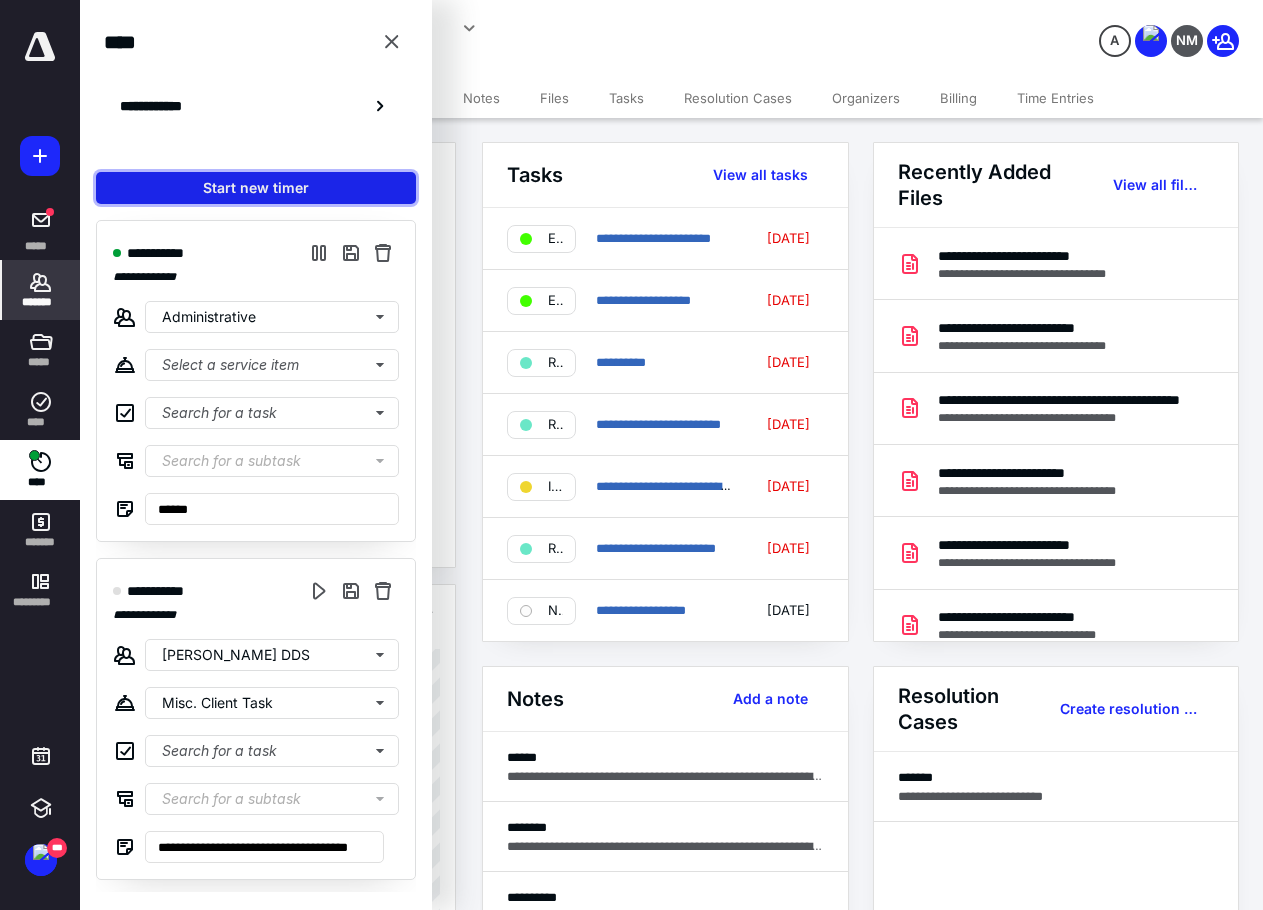 click on "Start new timer" at bounding box center [256, 188] 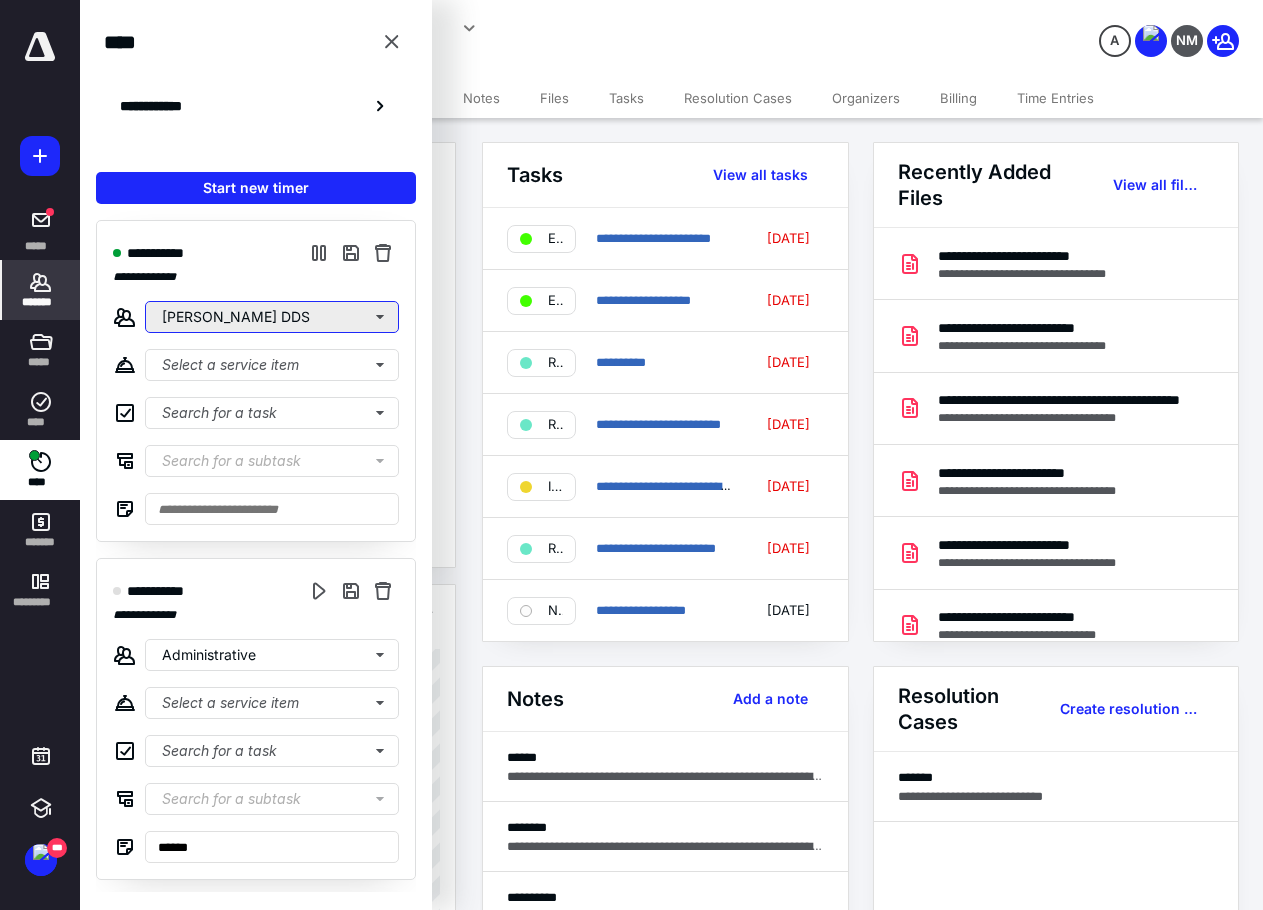 click on "[PERSON_NAME] DDS" at bounding box center [272, 317] 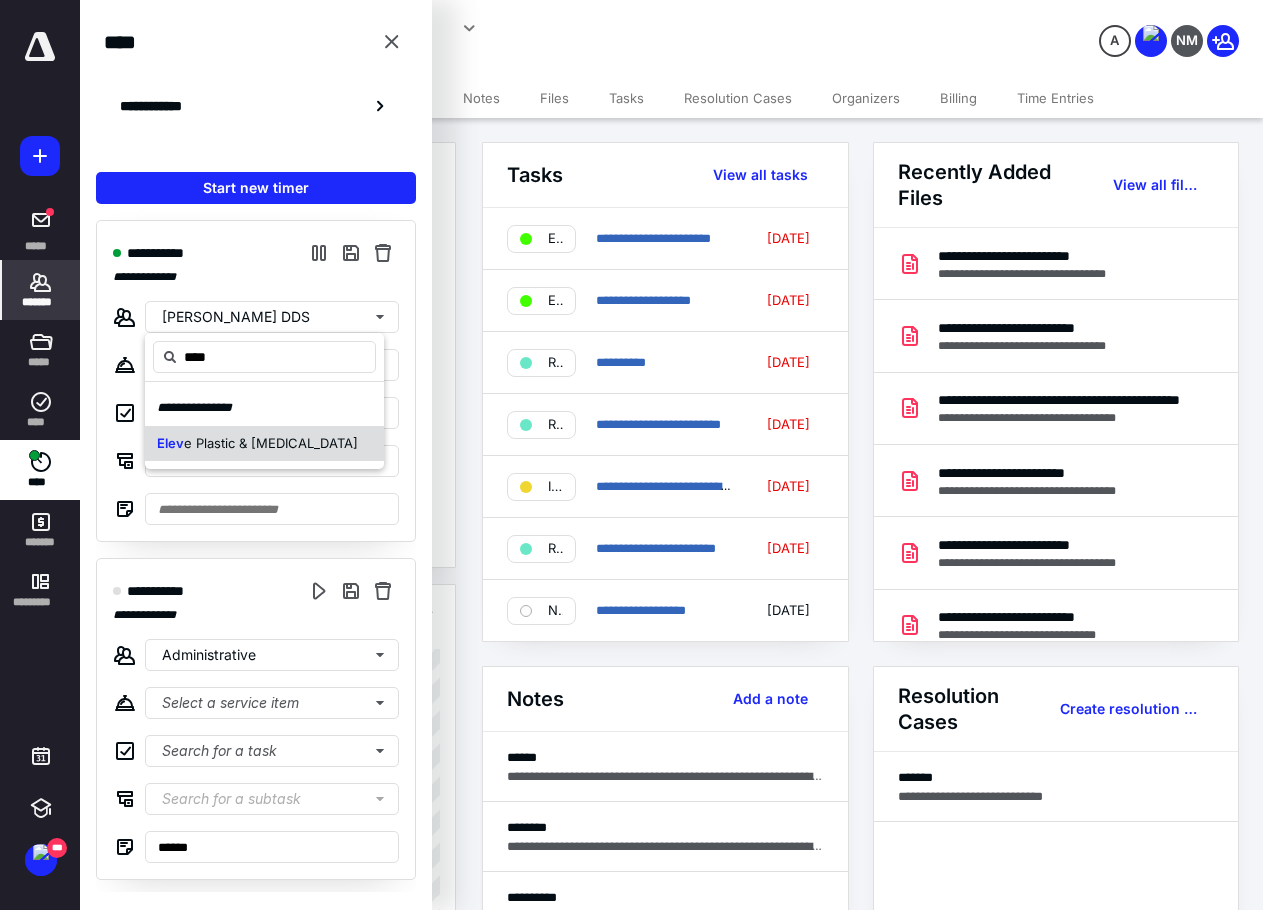 click on "e Plastic & [MEDICAL_DATA]" at bounding box center (271, 443) 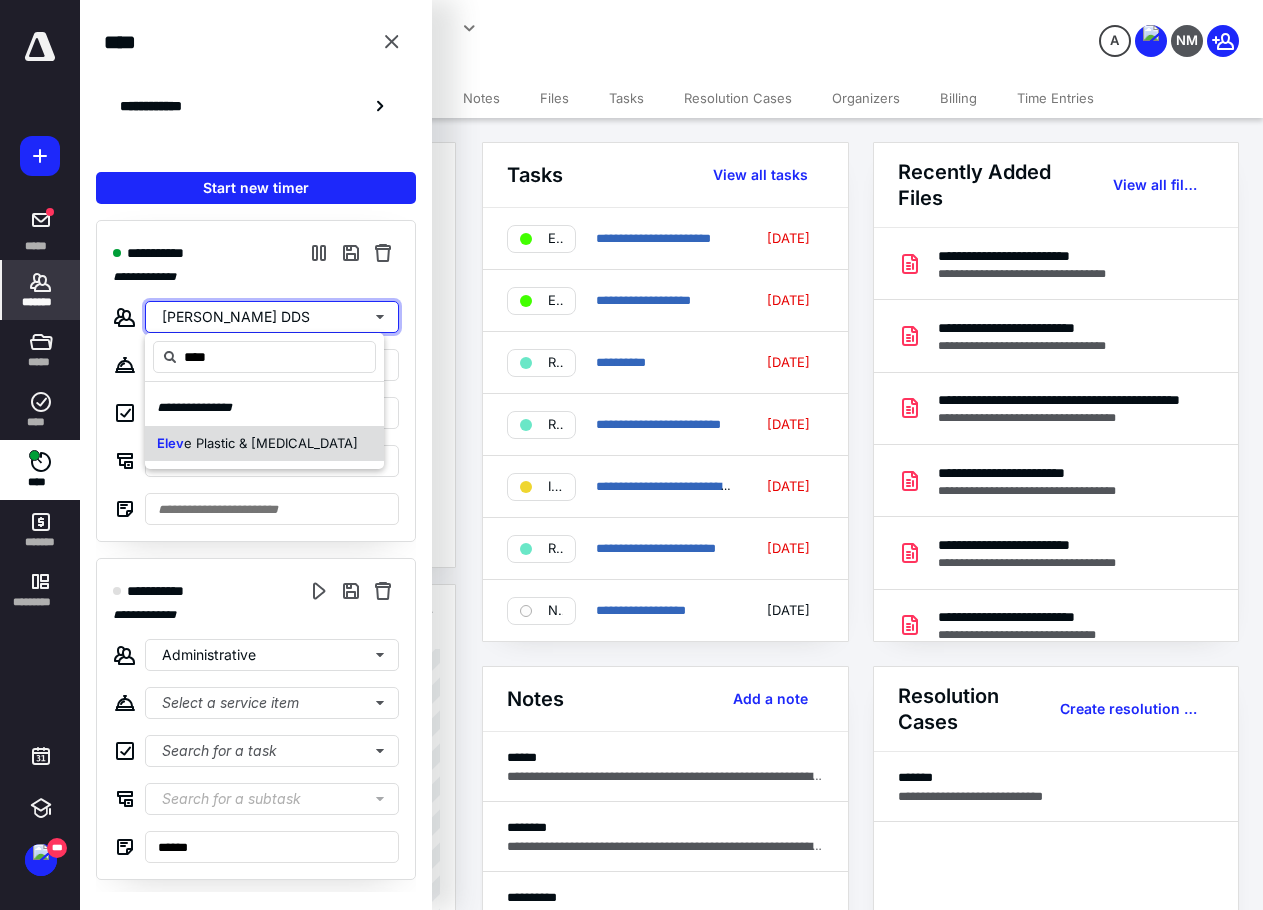 type 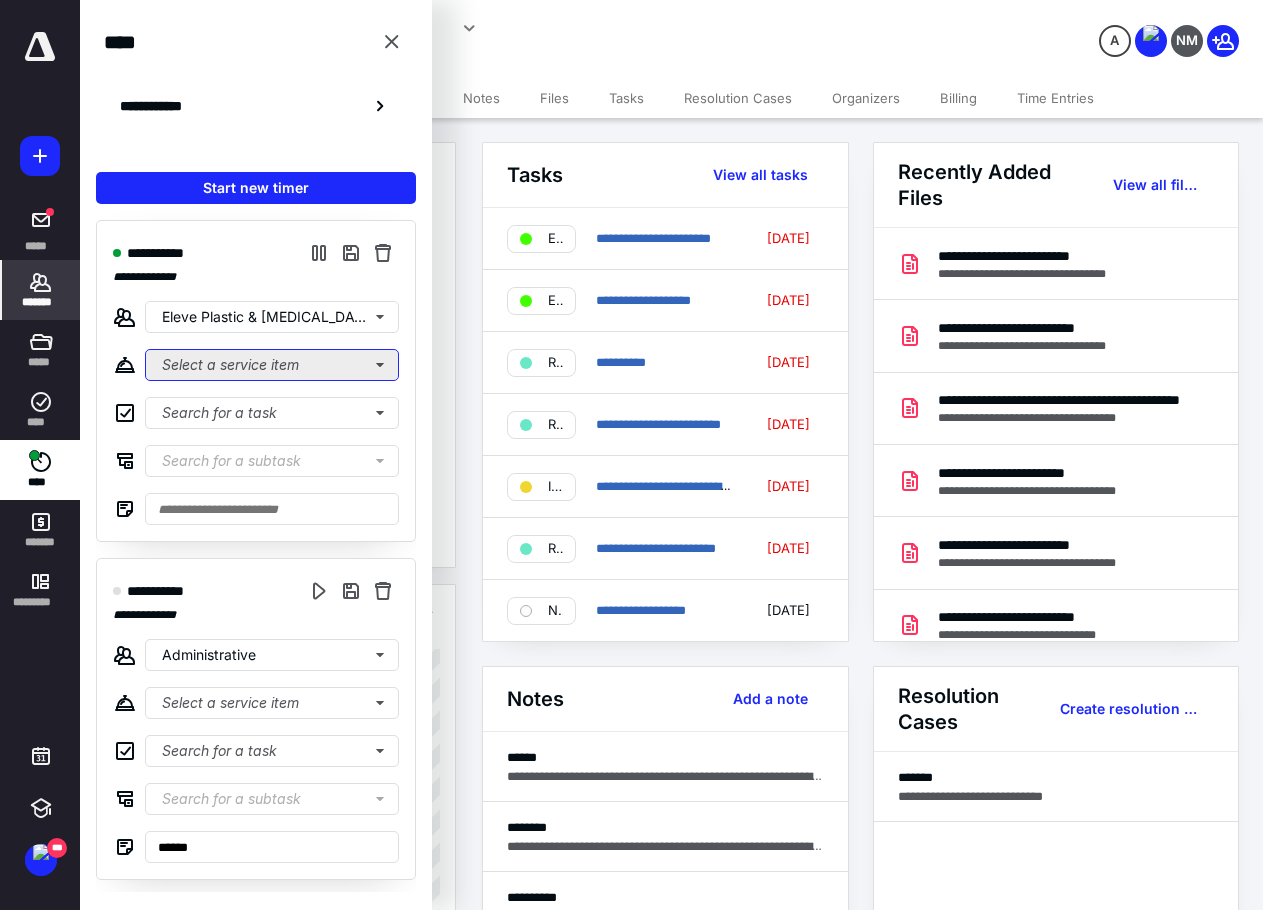 click on "Select a service item" at bounding box center (272, 365) 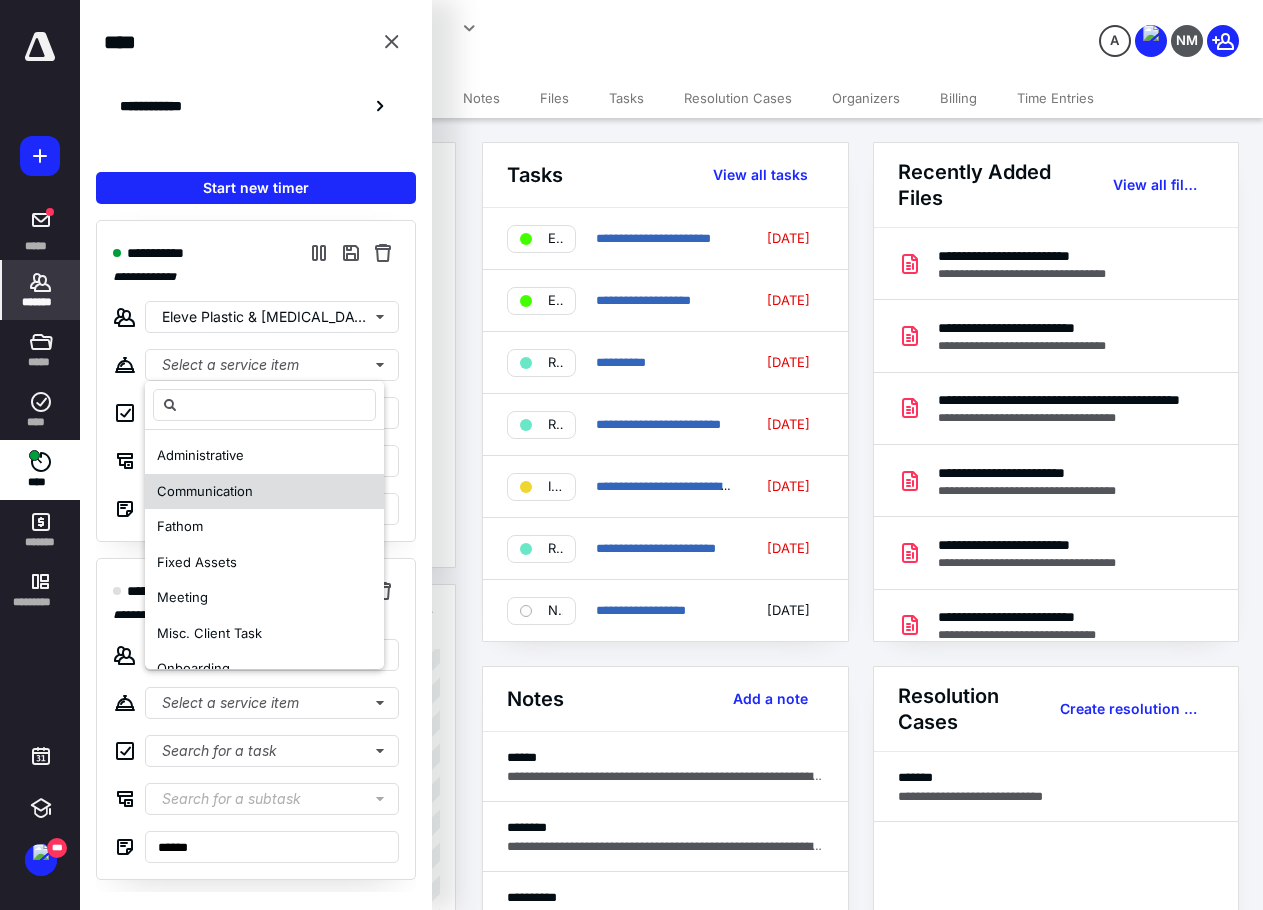 click on "Communication" at bounding box center [205, 491] 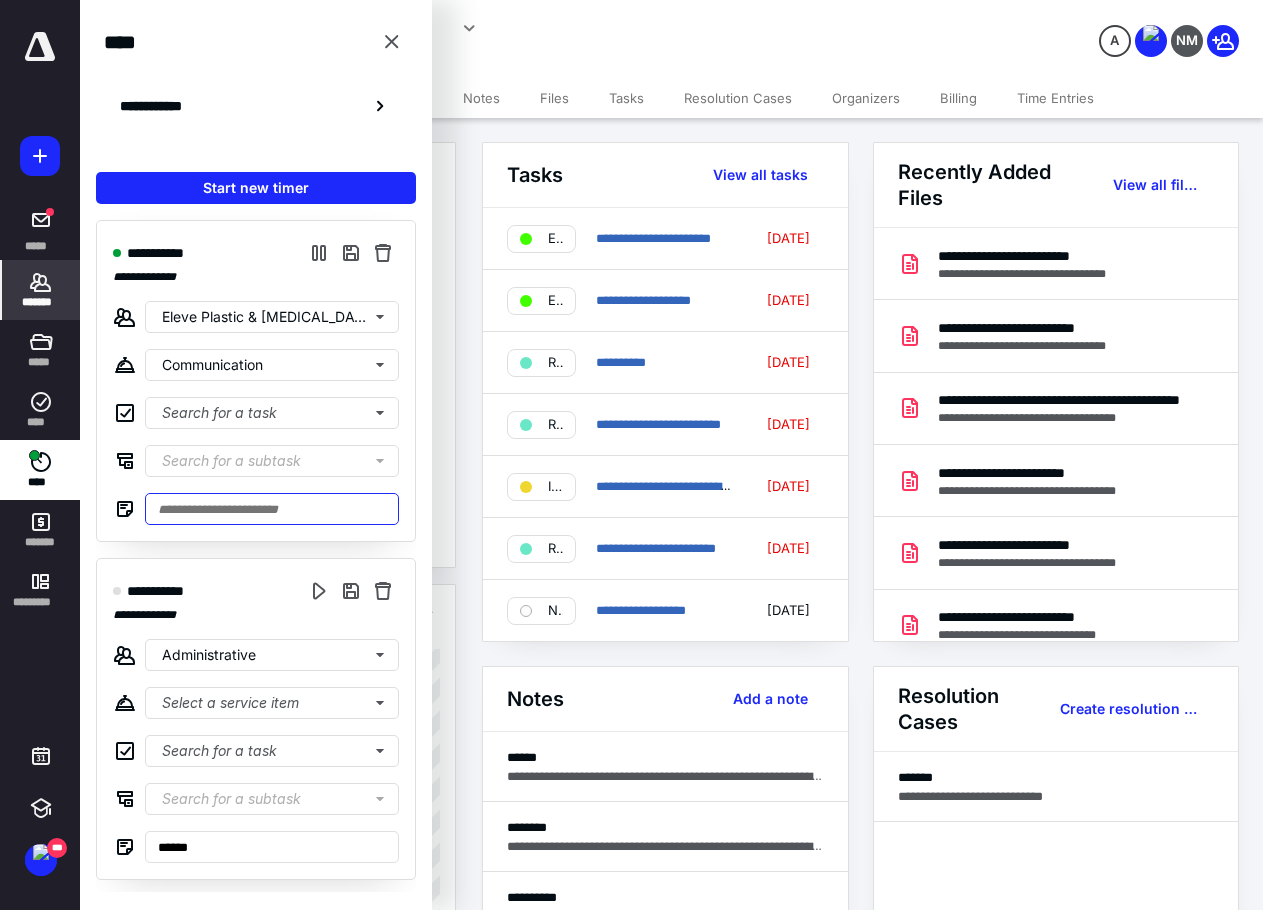 click at bounding box center [272, 509] 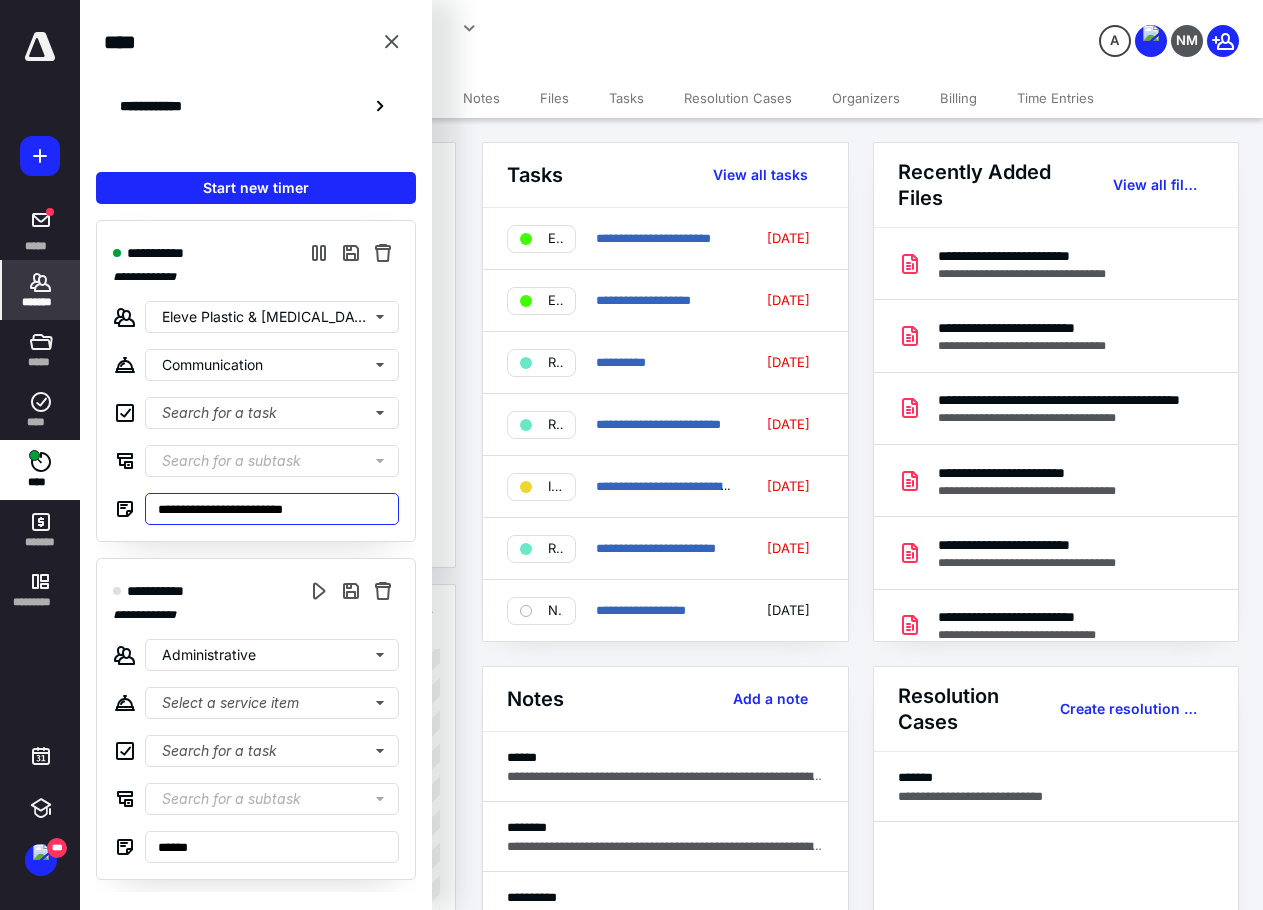type on "**********" 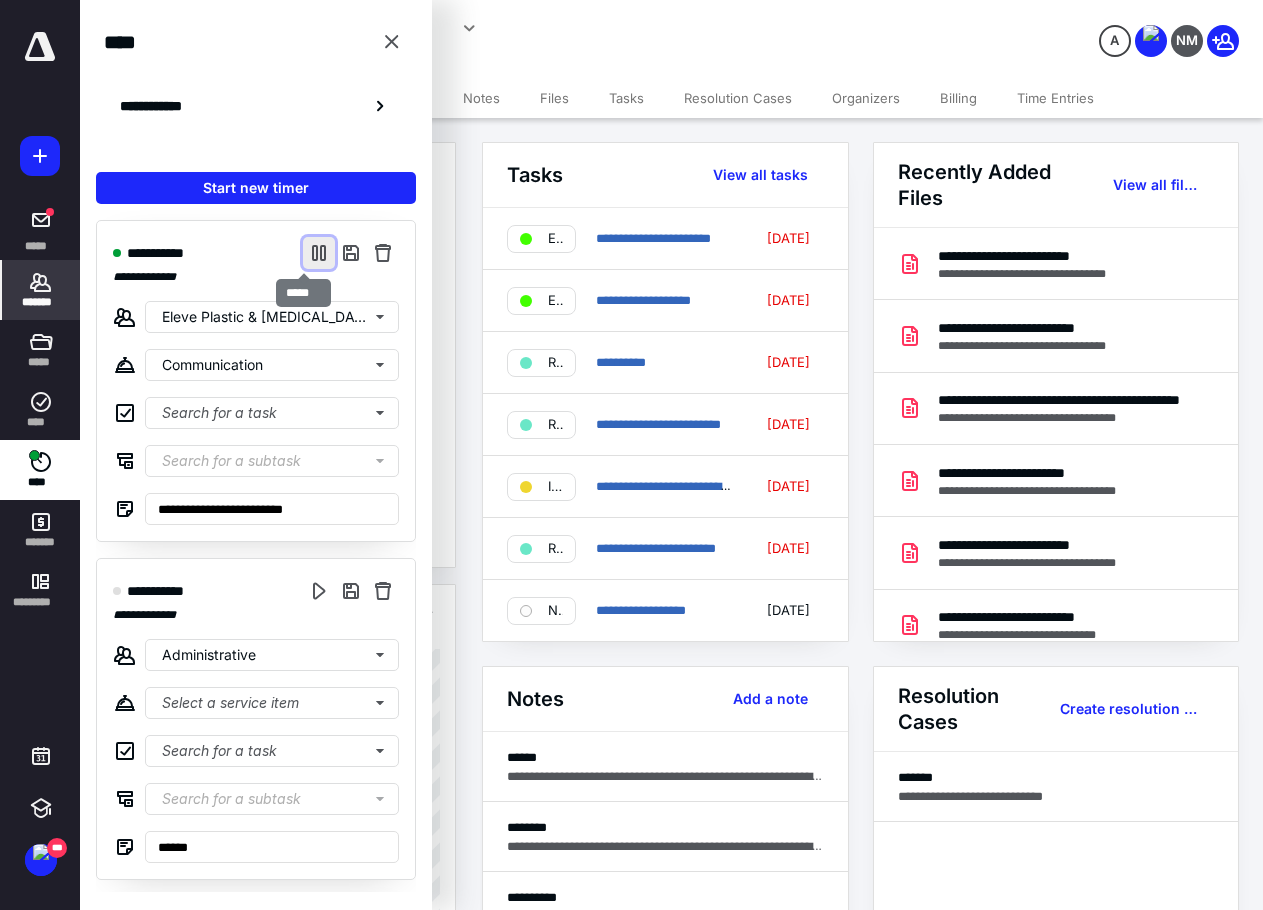 click at bounding box center [319, 253] 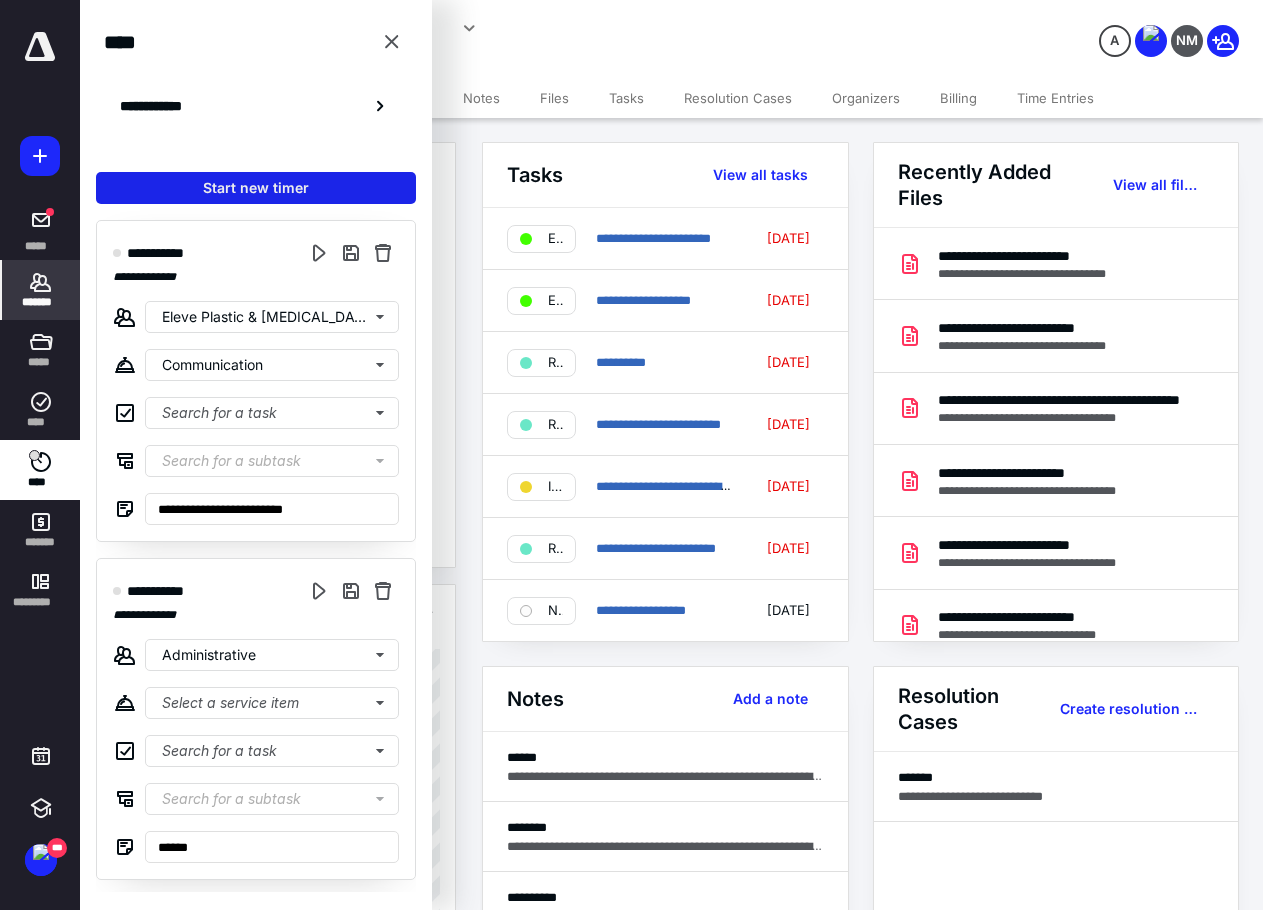 click on "Start new timer" at bounding box center [256, 188] 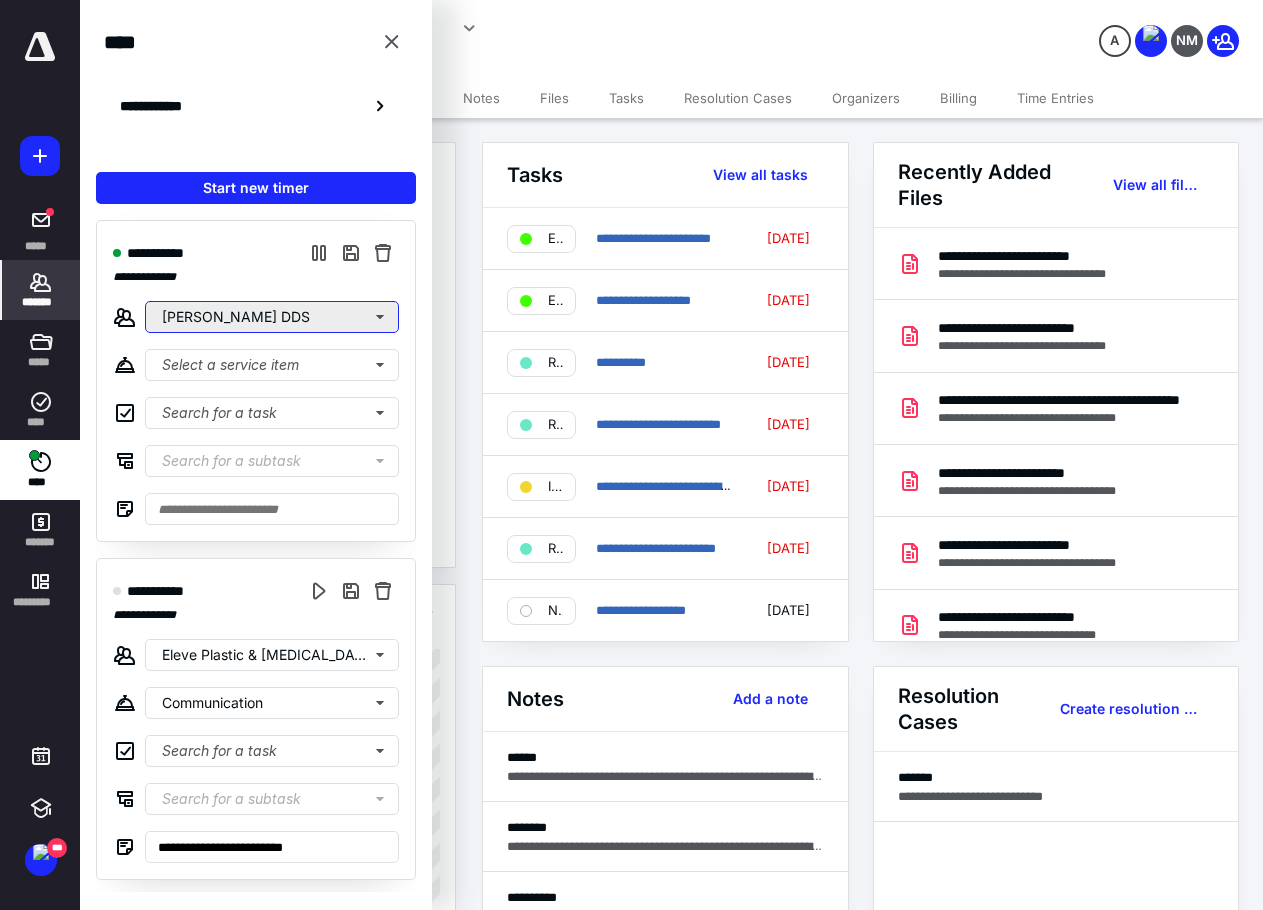 click on "[PERSON_NAME] DDS" at bounding box center (272, 317) 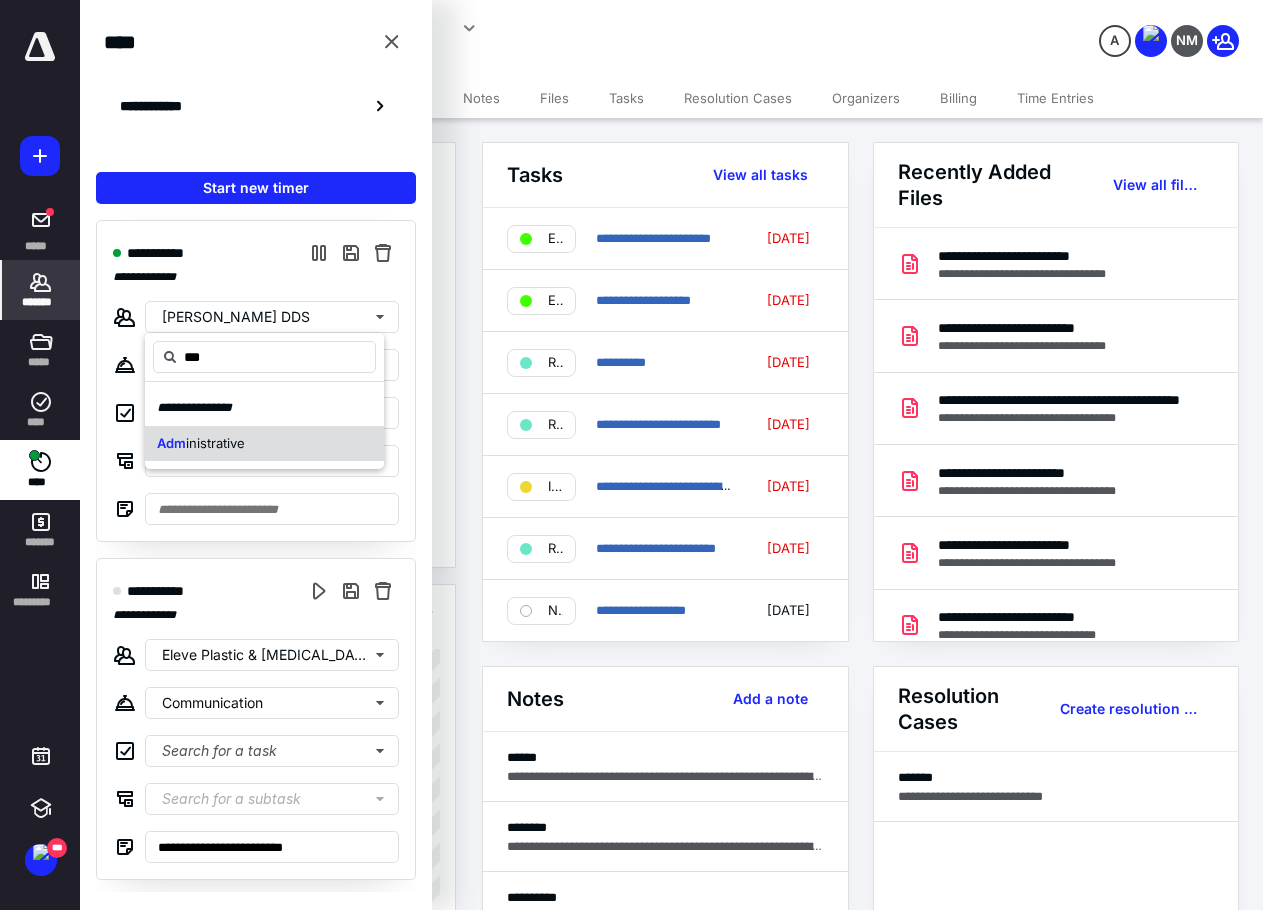 click on "inistrative" at bounding box center (215, 443) 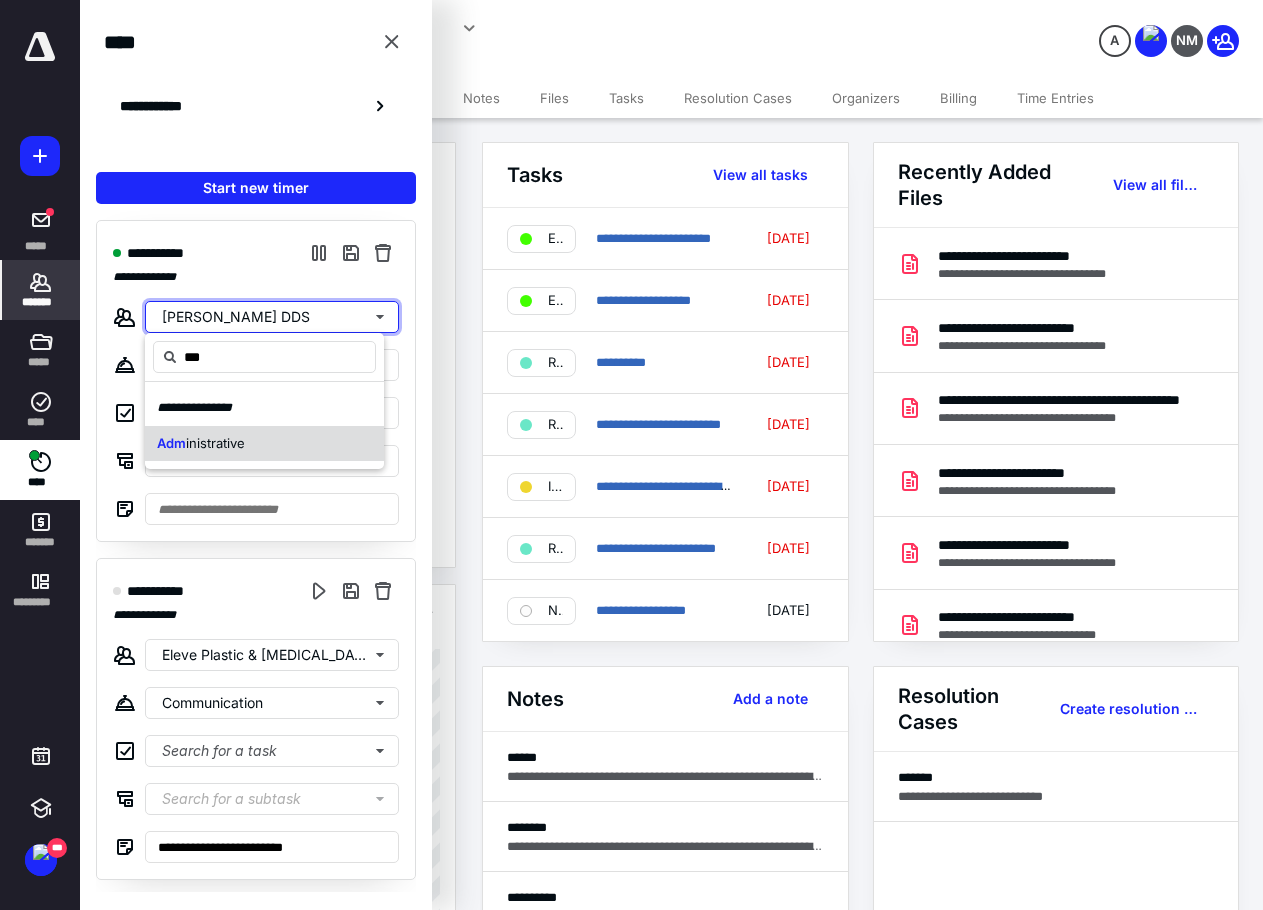type 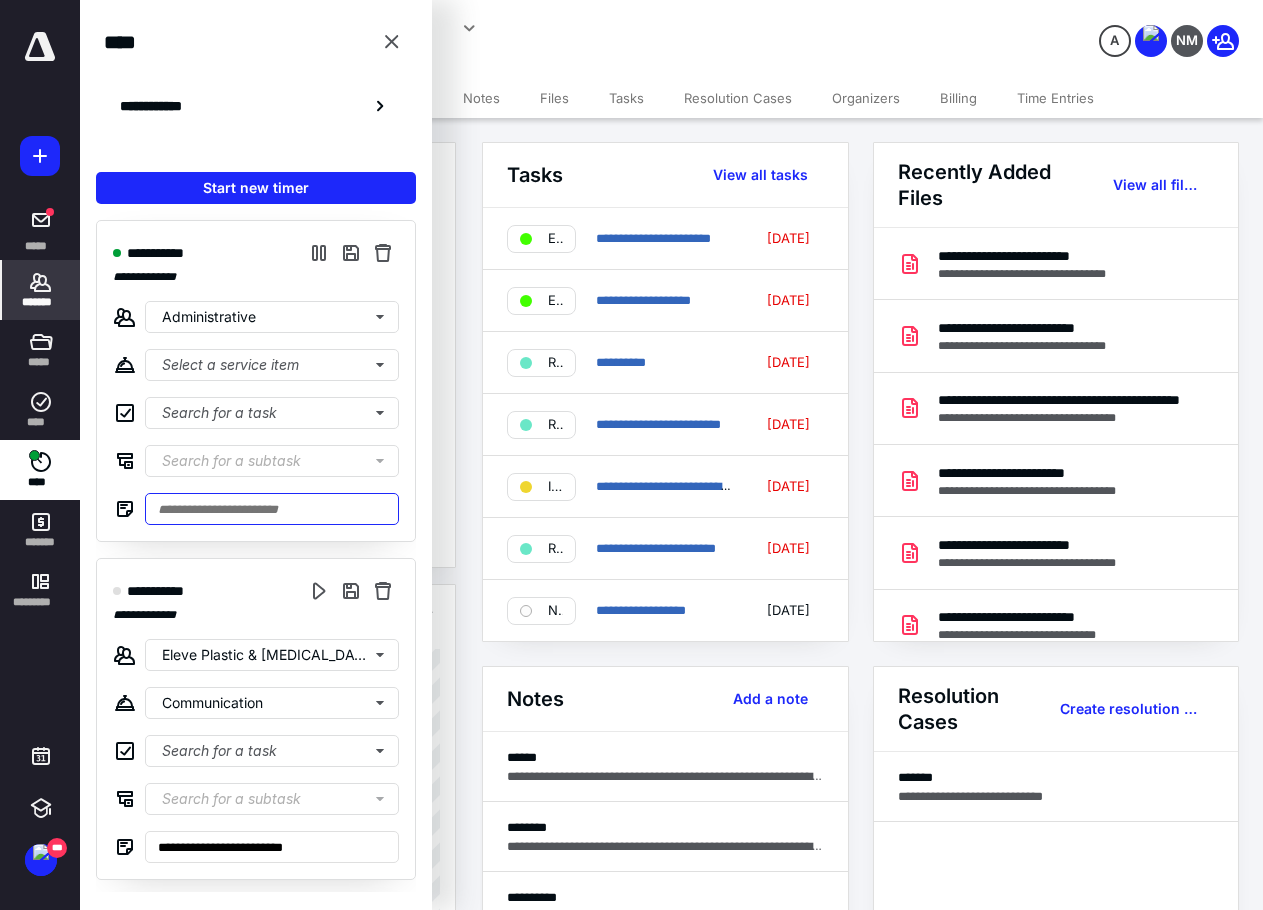 click at bounding box center (272, 509) 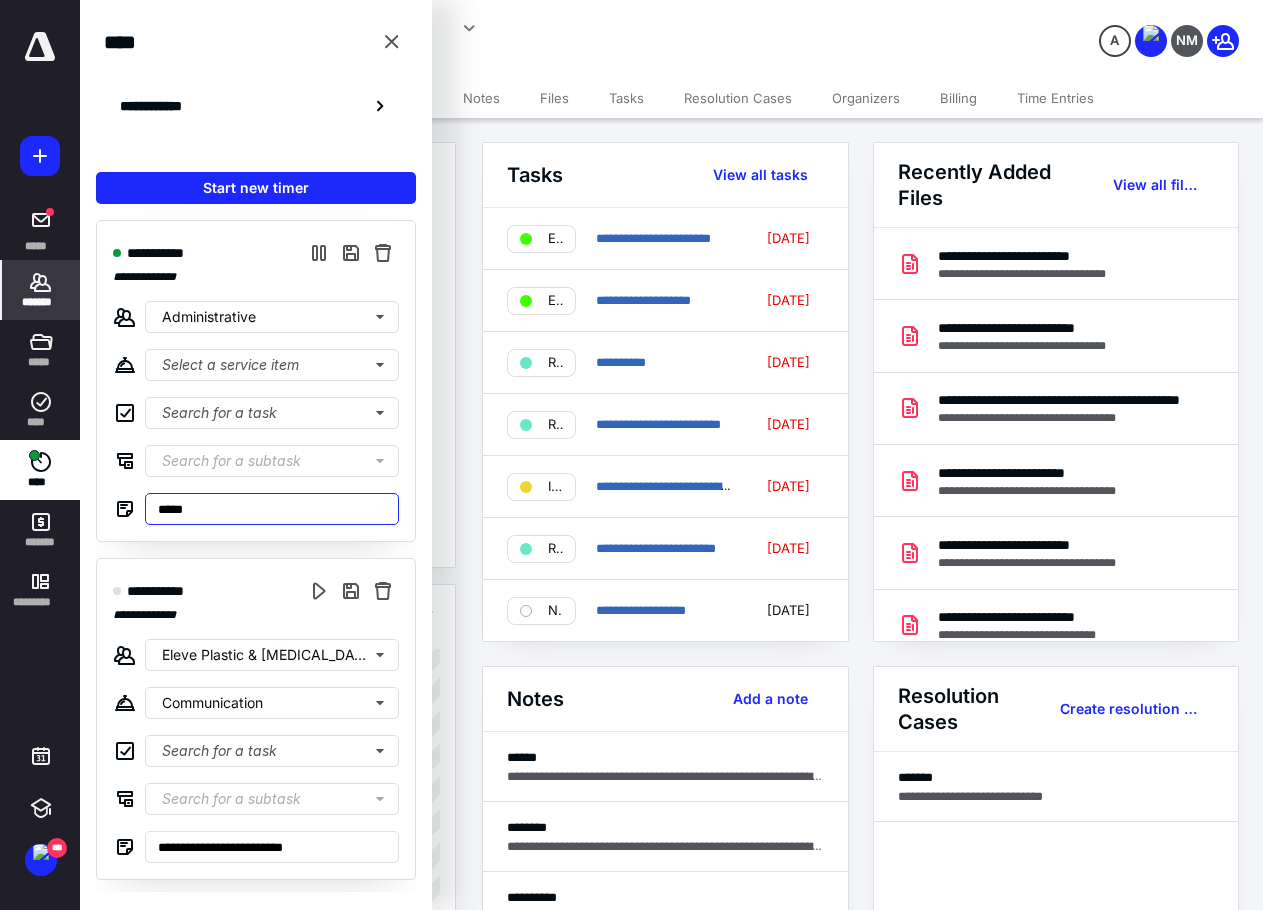 type on "*****" 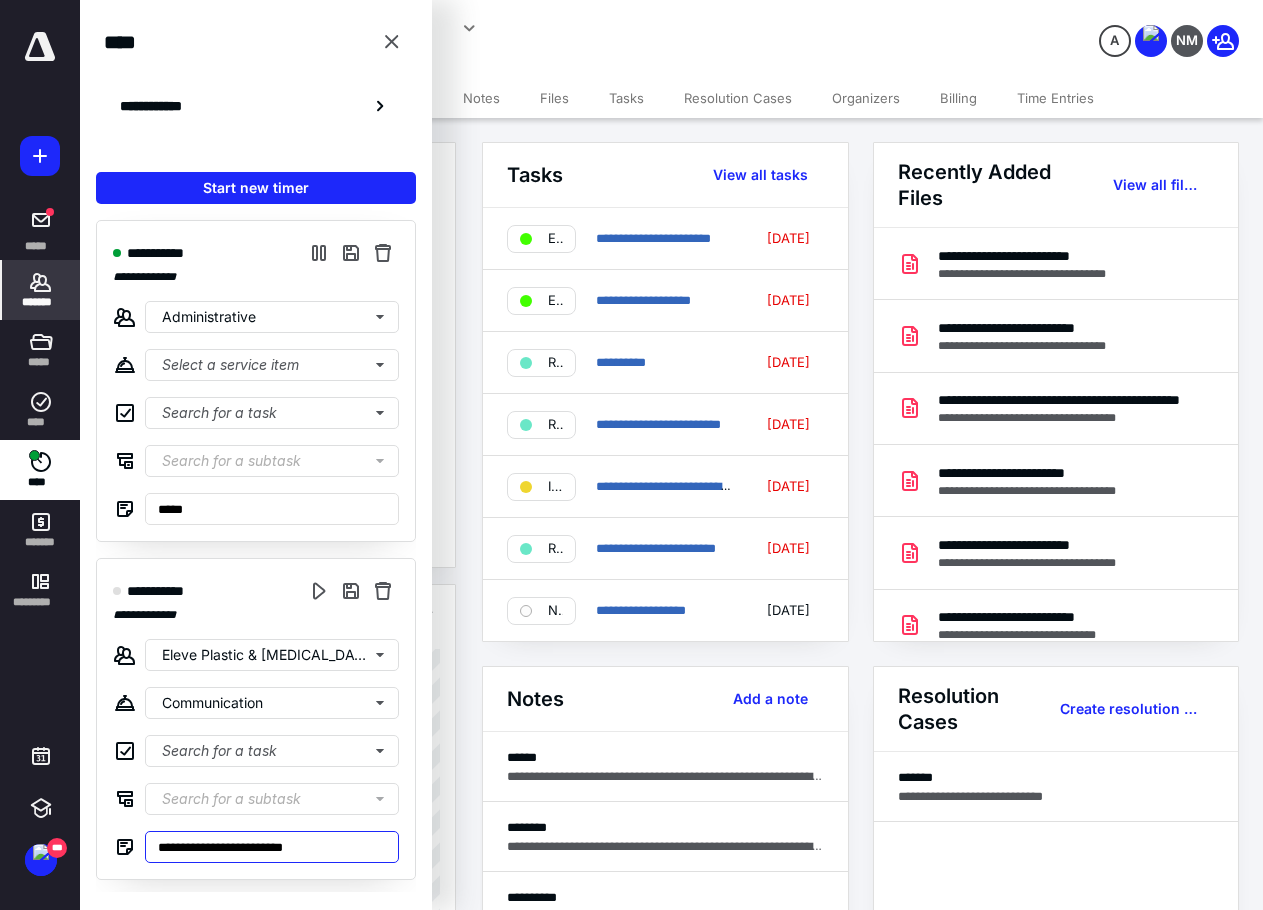 click on "**********" at bounding box center [272, 847] 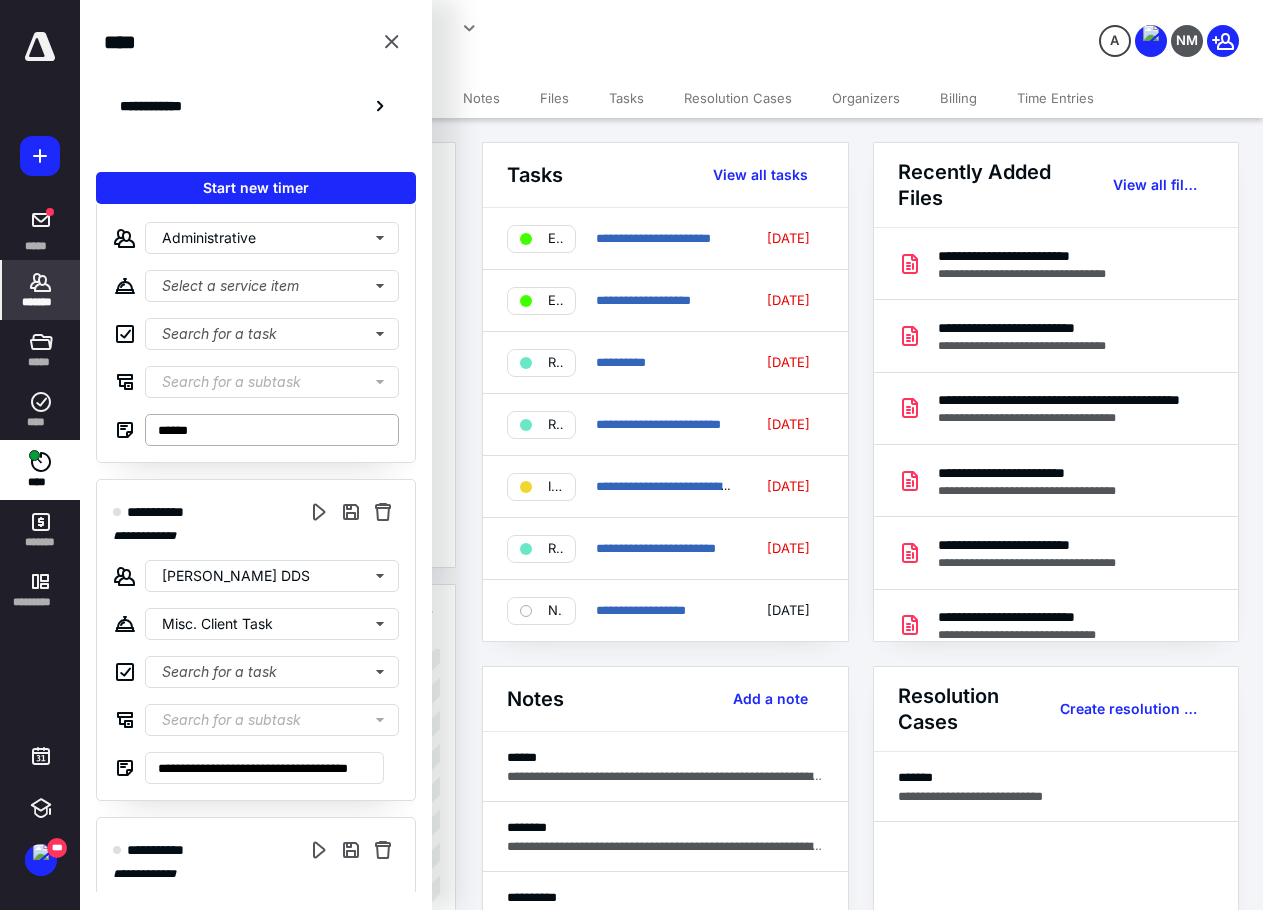 scroll, scrollTop: 800, scrollLeft: 0, axis: vertical 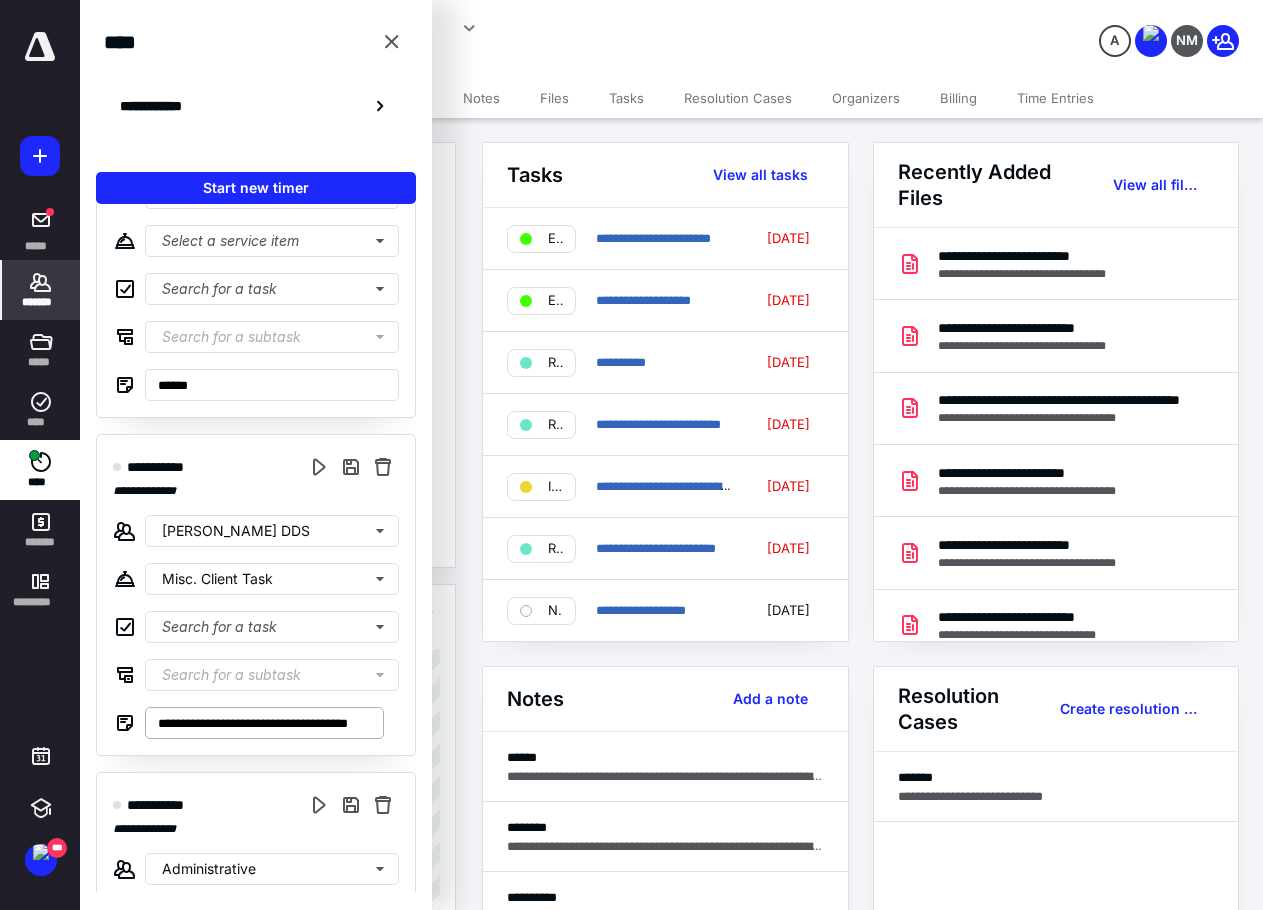 type on "**********" 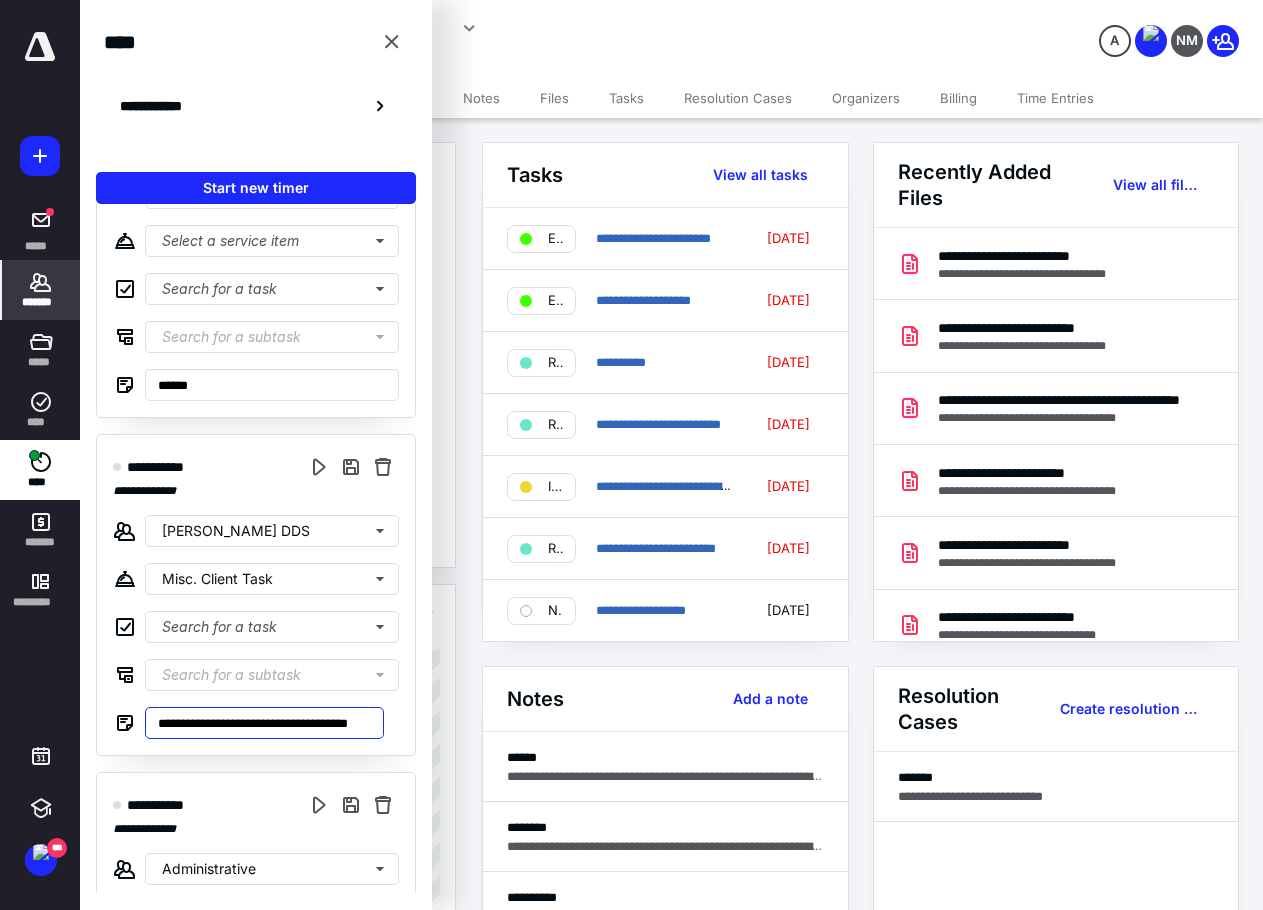 click on "**********" at bounding box center [264, 723] 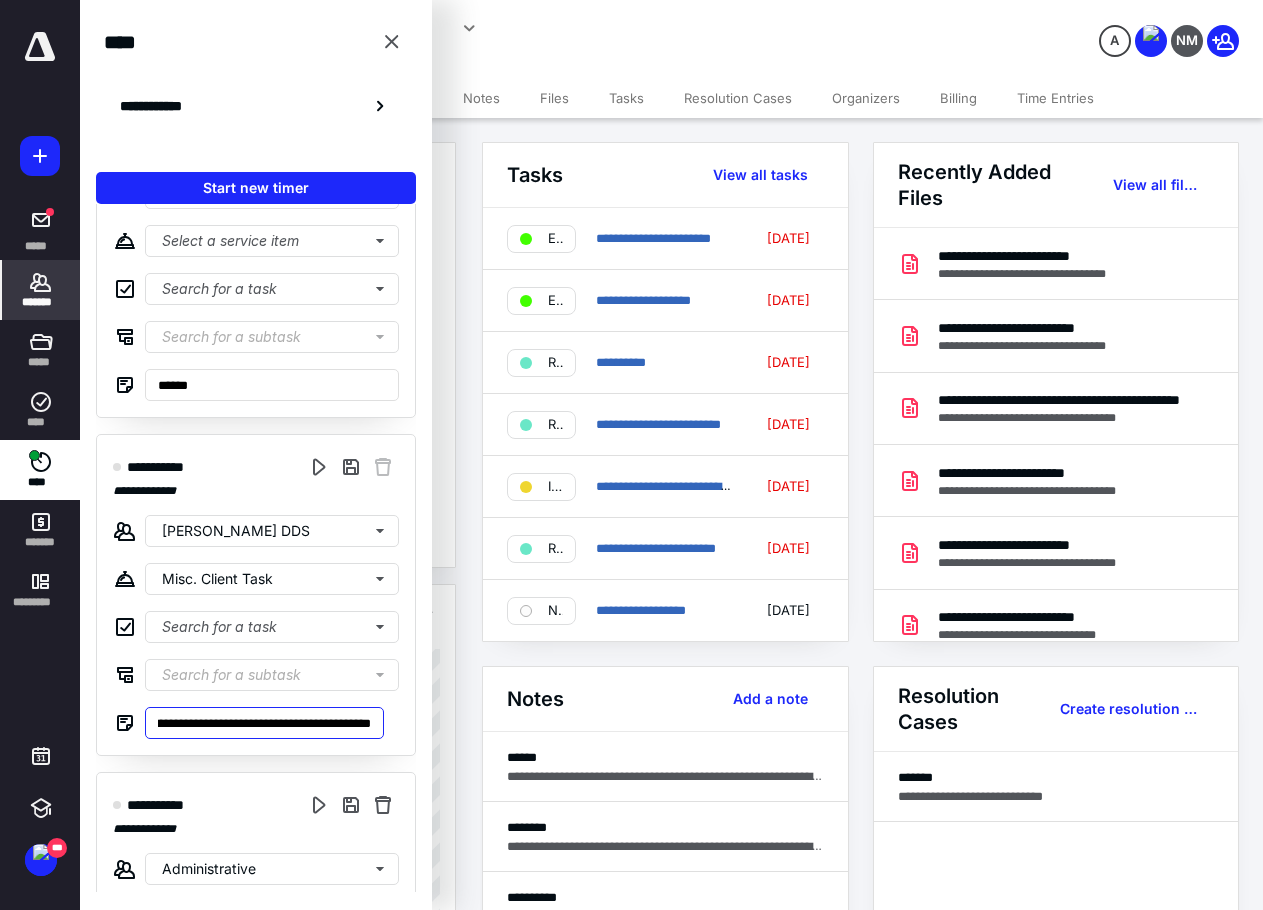 scroll, scrollTop: 0, scrollLeft: 171, axis: horizontal 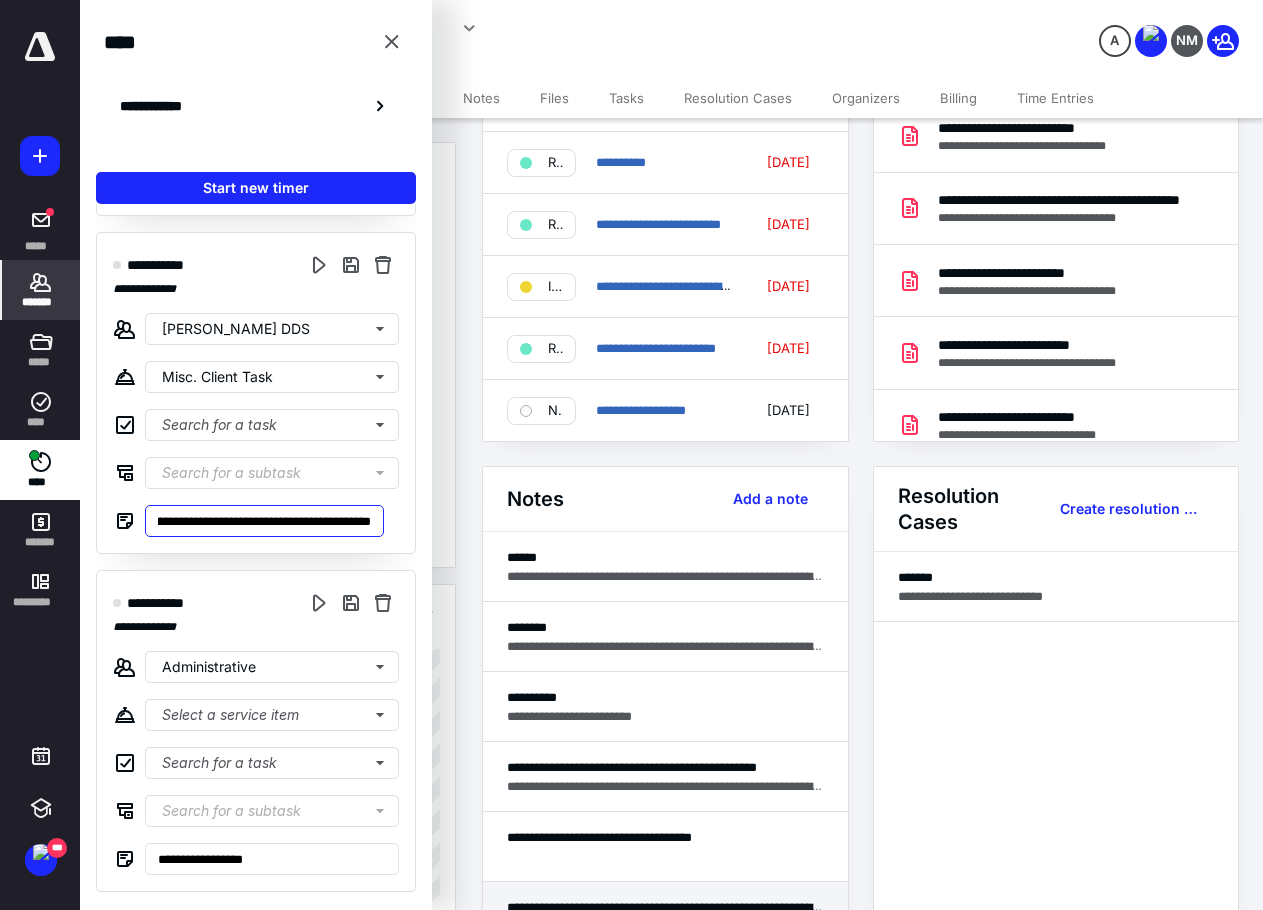 type on "**********" 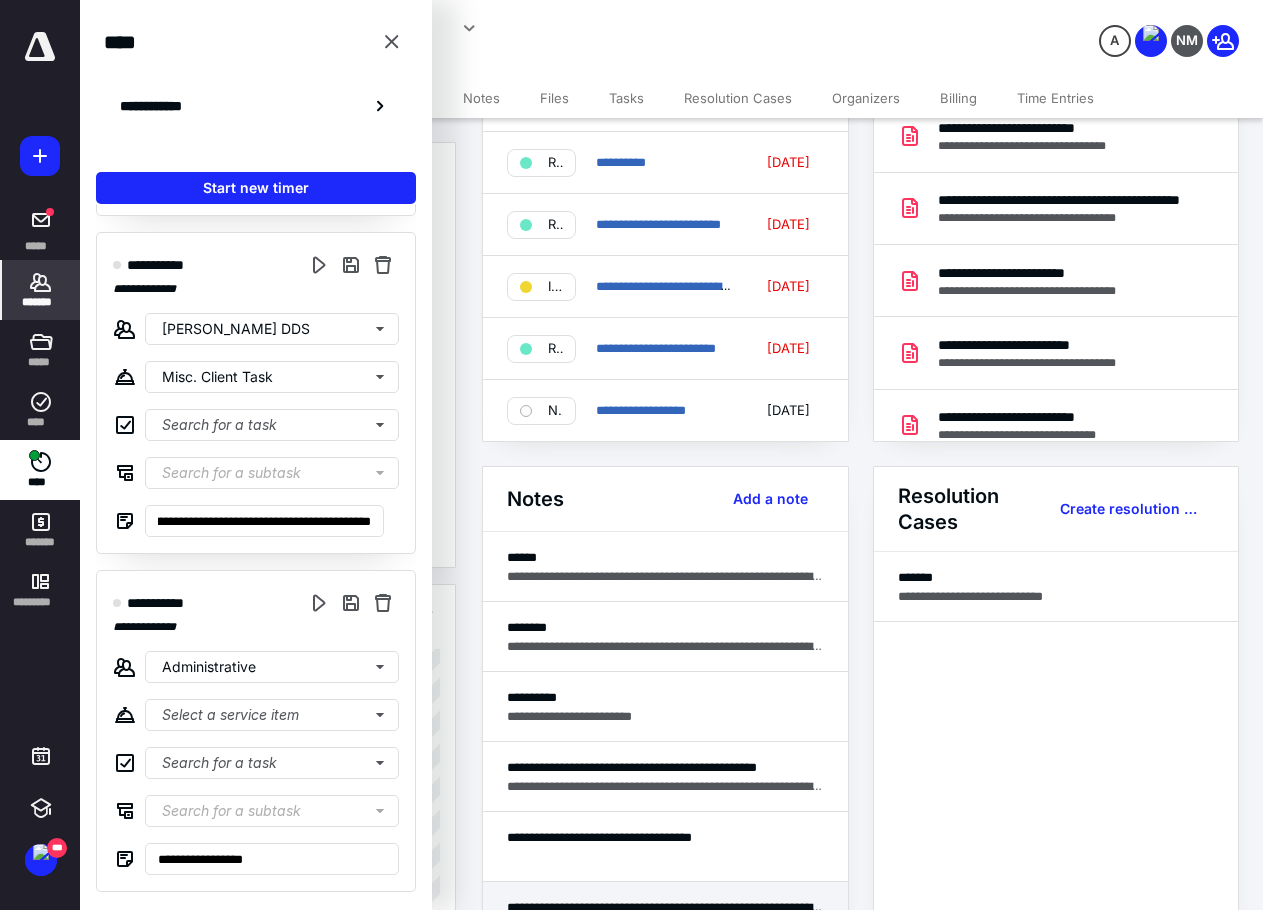 scroll, scrollTop: 0, scrollLeft: 0, axis: both 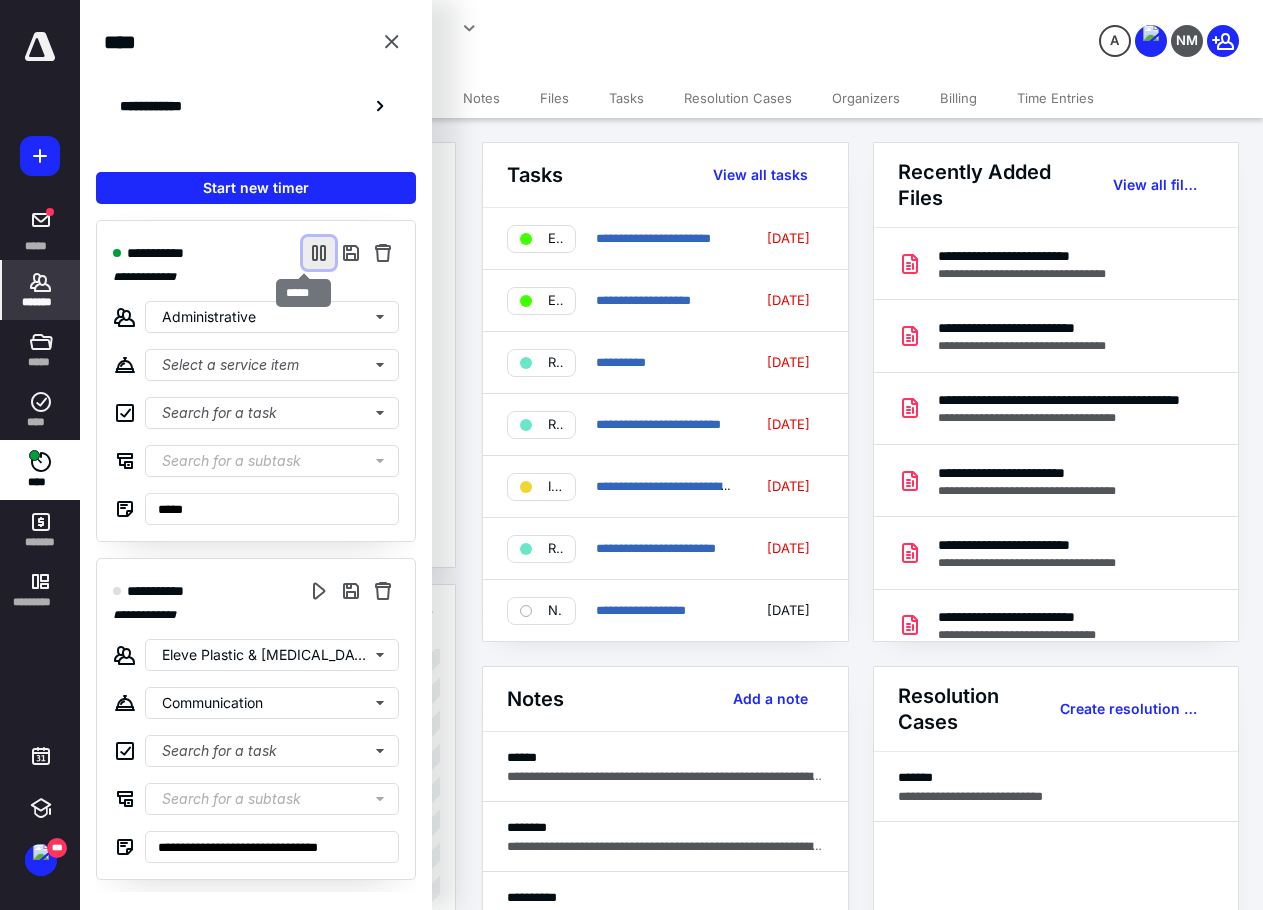 click at bounding box center [319, 253] 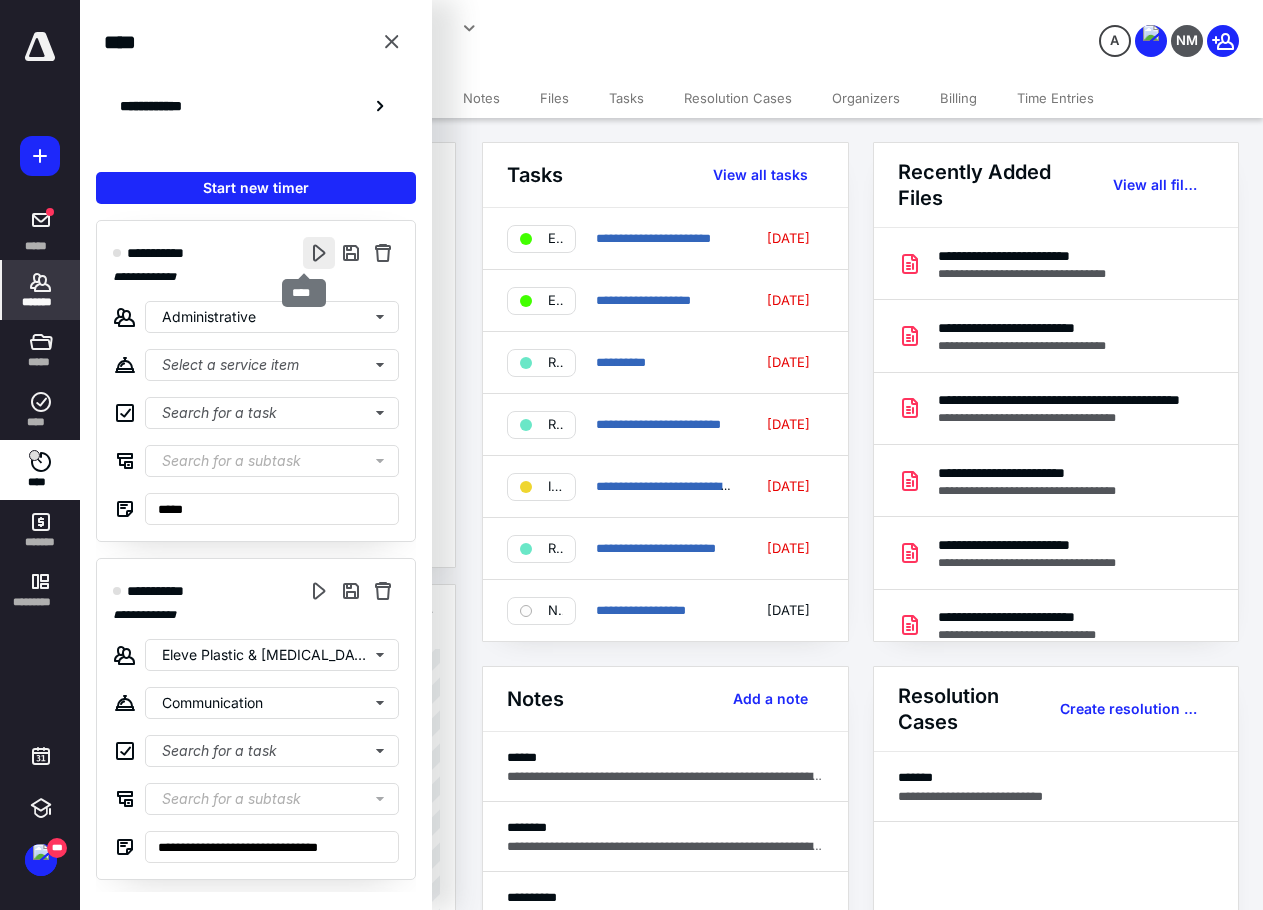 type 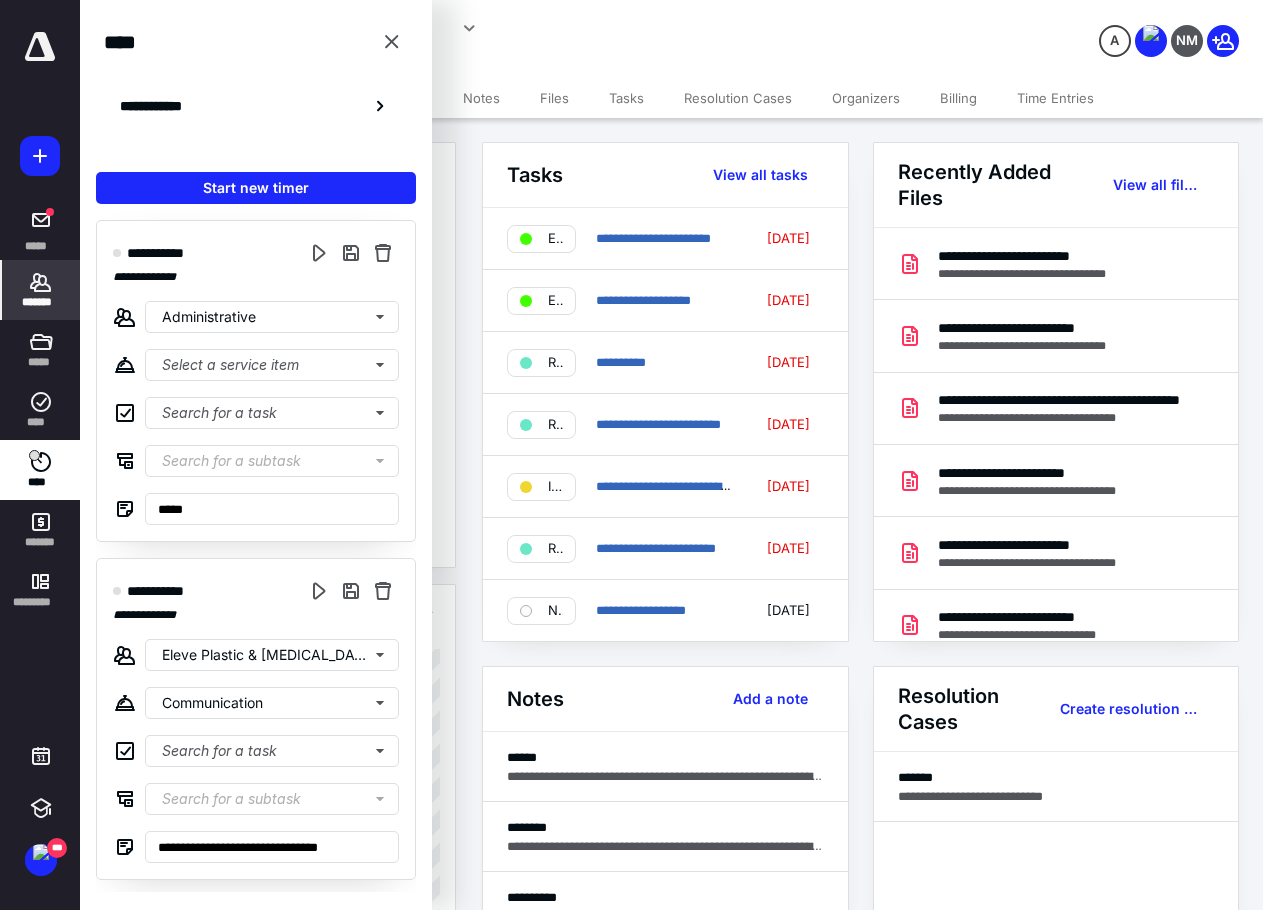 click on "**********" at bounding box center (515, 39) 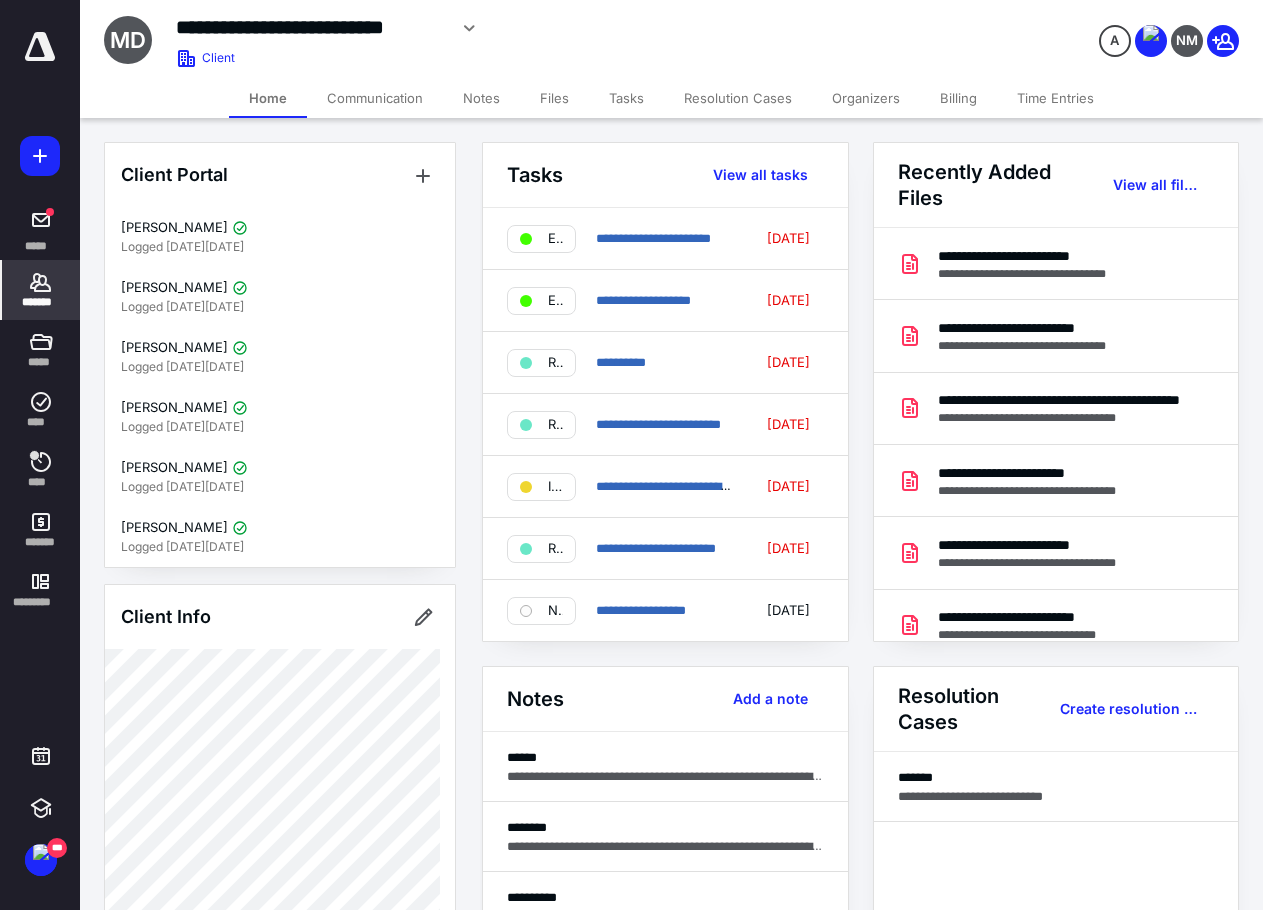 click 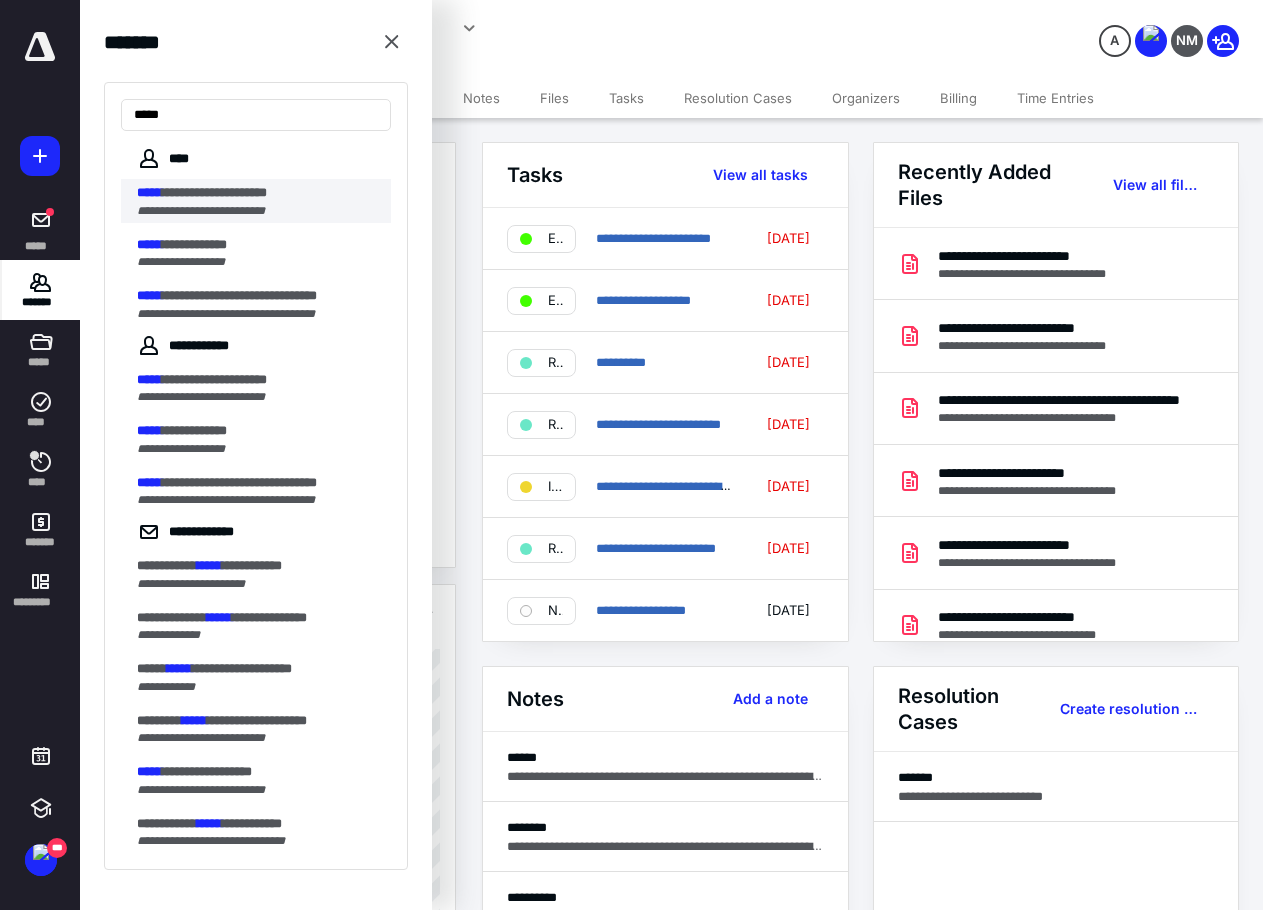 type on "*****" 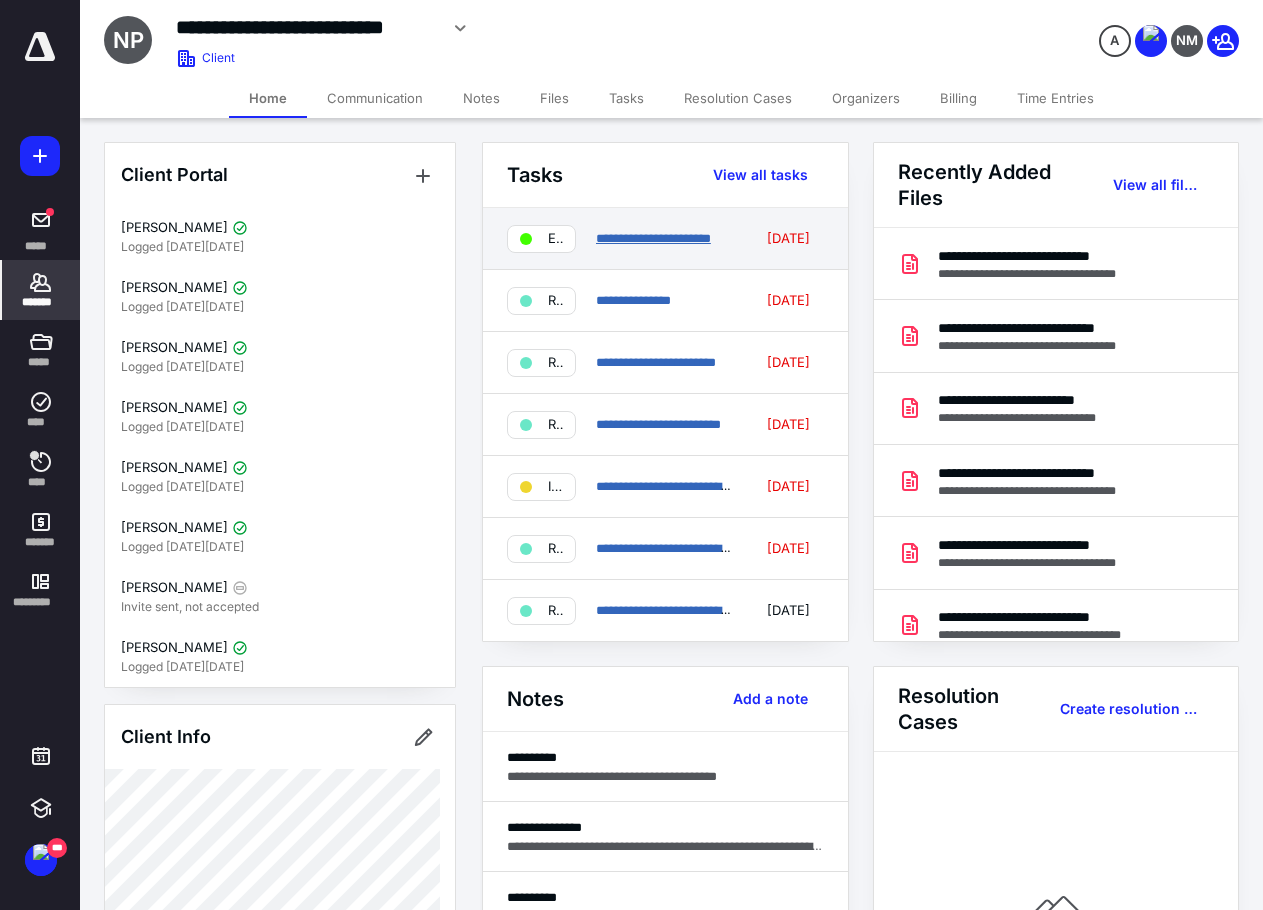 click on "**********" at bounding box center (653, 238) 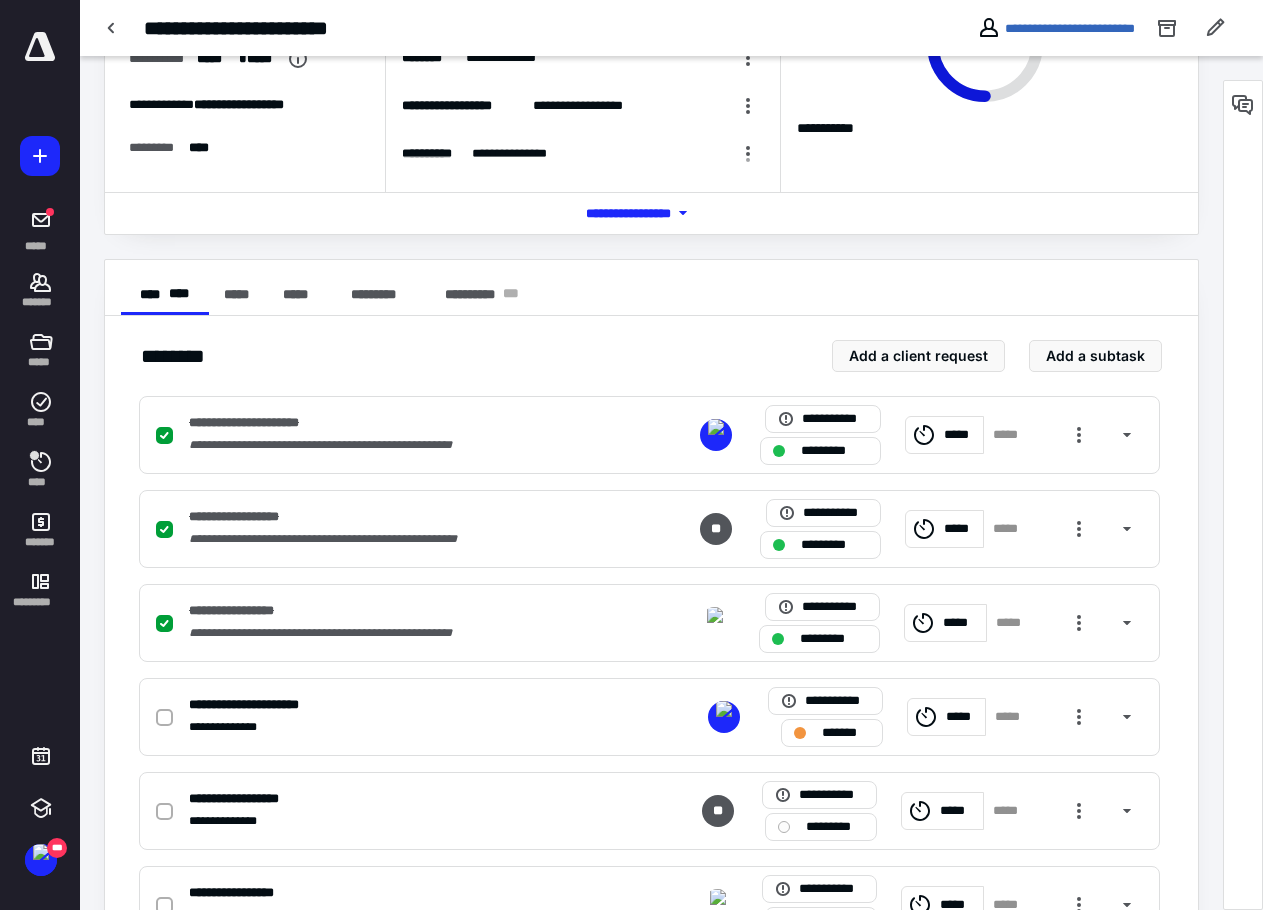 scroll, scrollTop: 200, scrollLeft: 0, axis: vertical 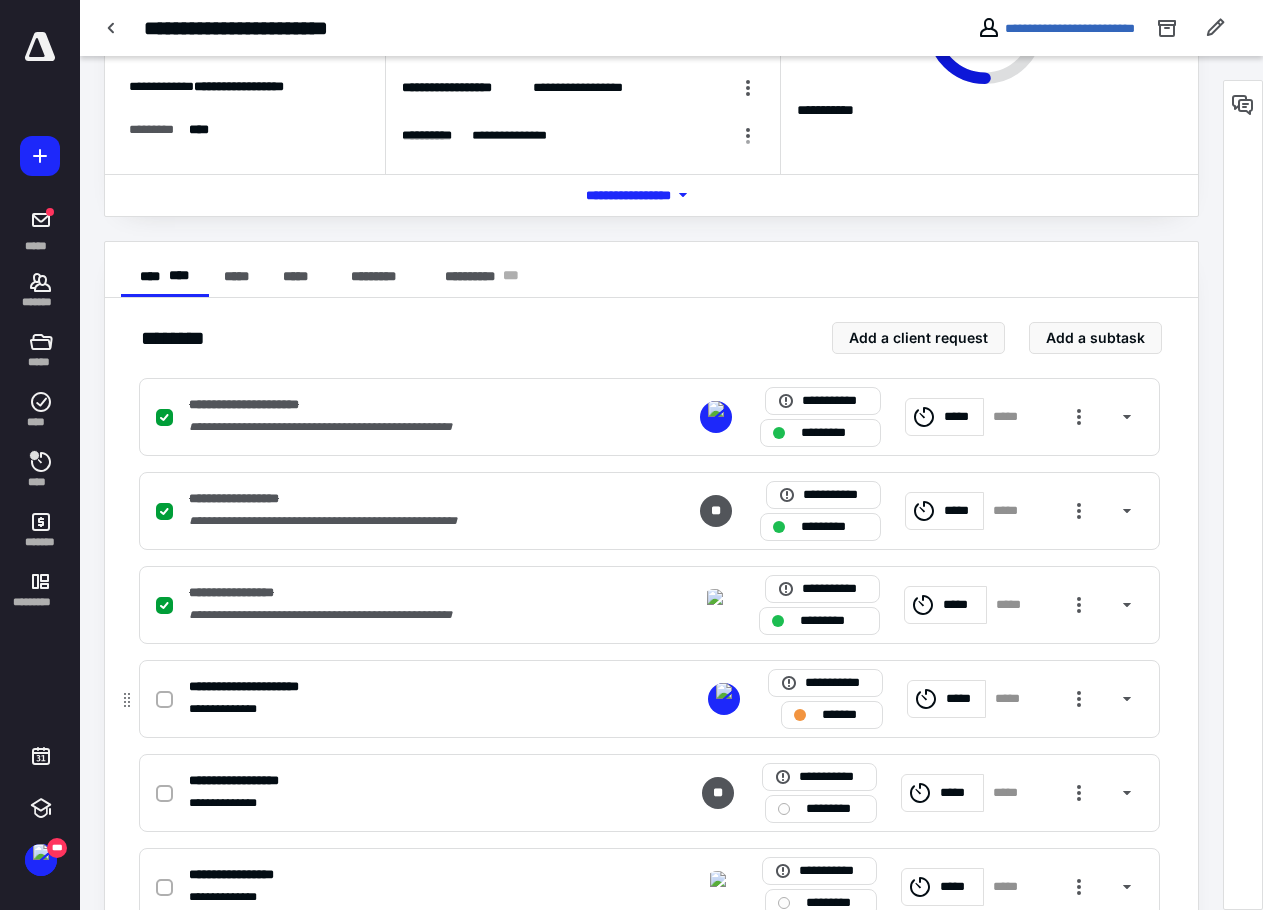 click on "*****" at bounding box center [962, 699] 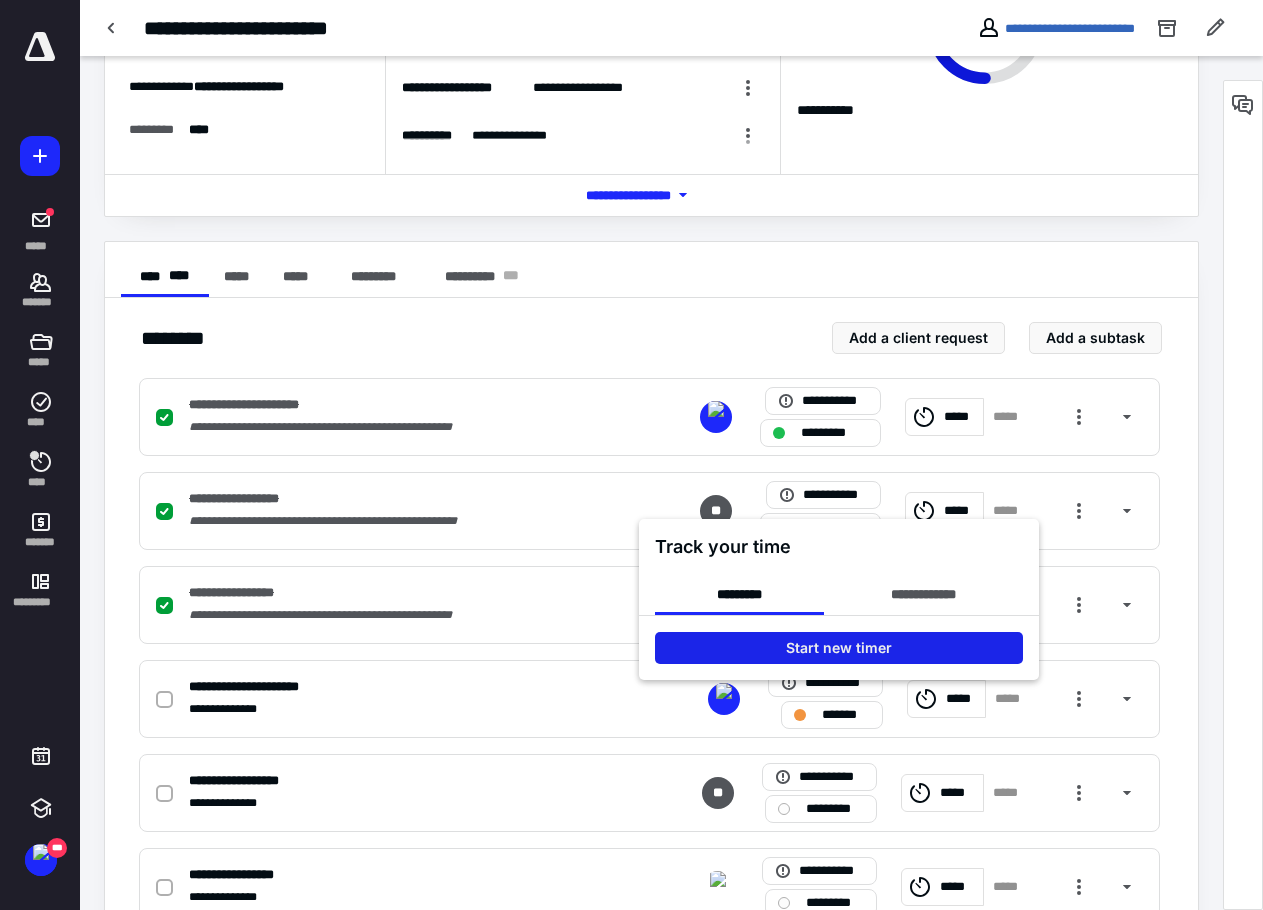 click on "Start new timer" at bounding box center (839, 648) 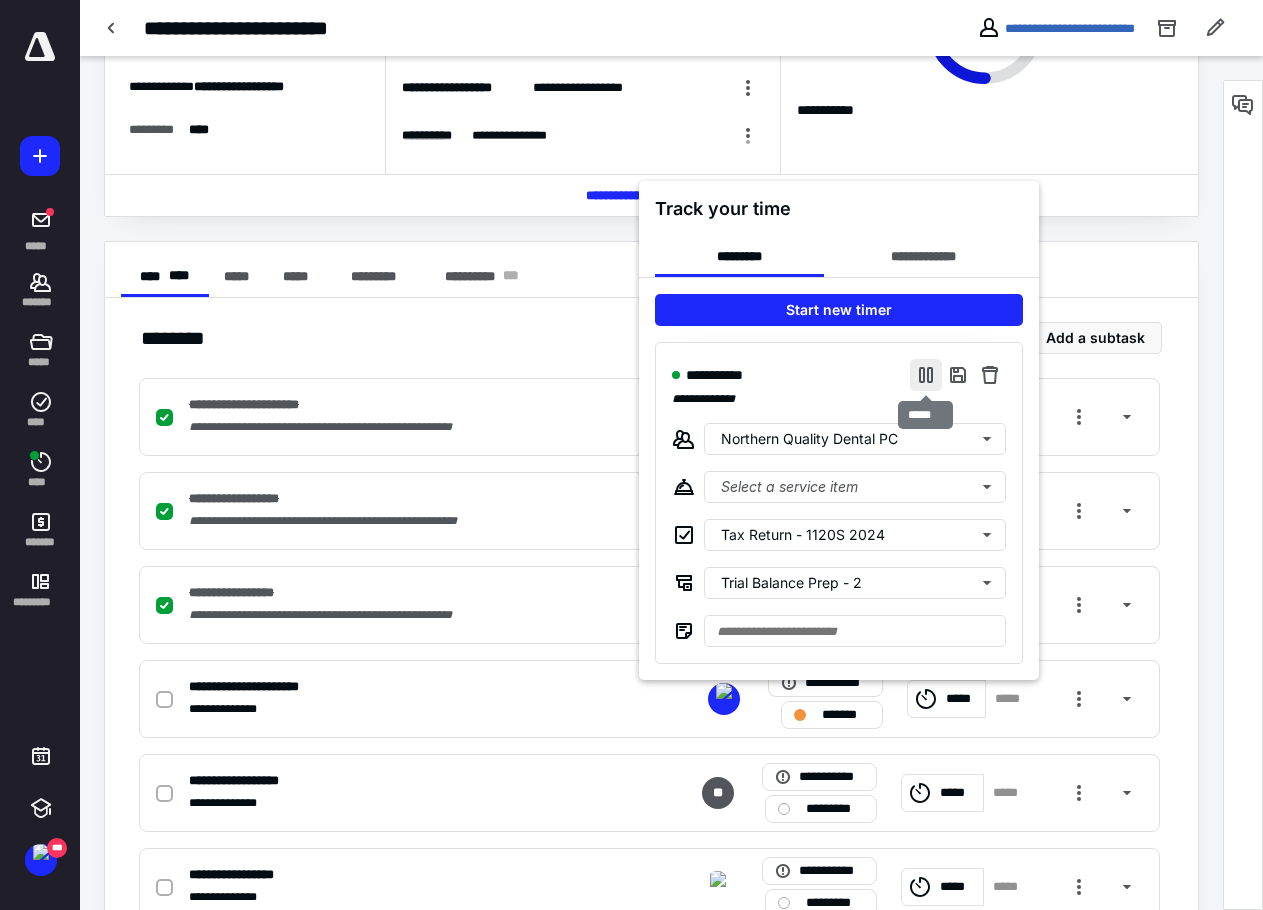 click at bounding box center (926, 375) 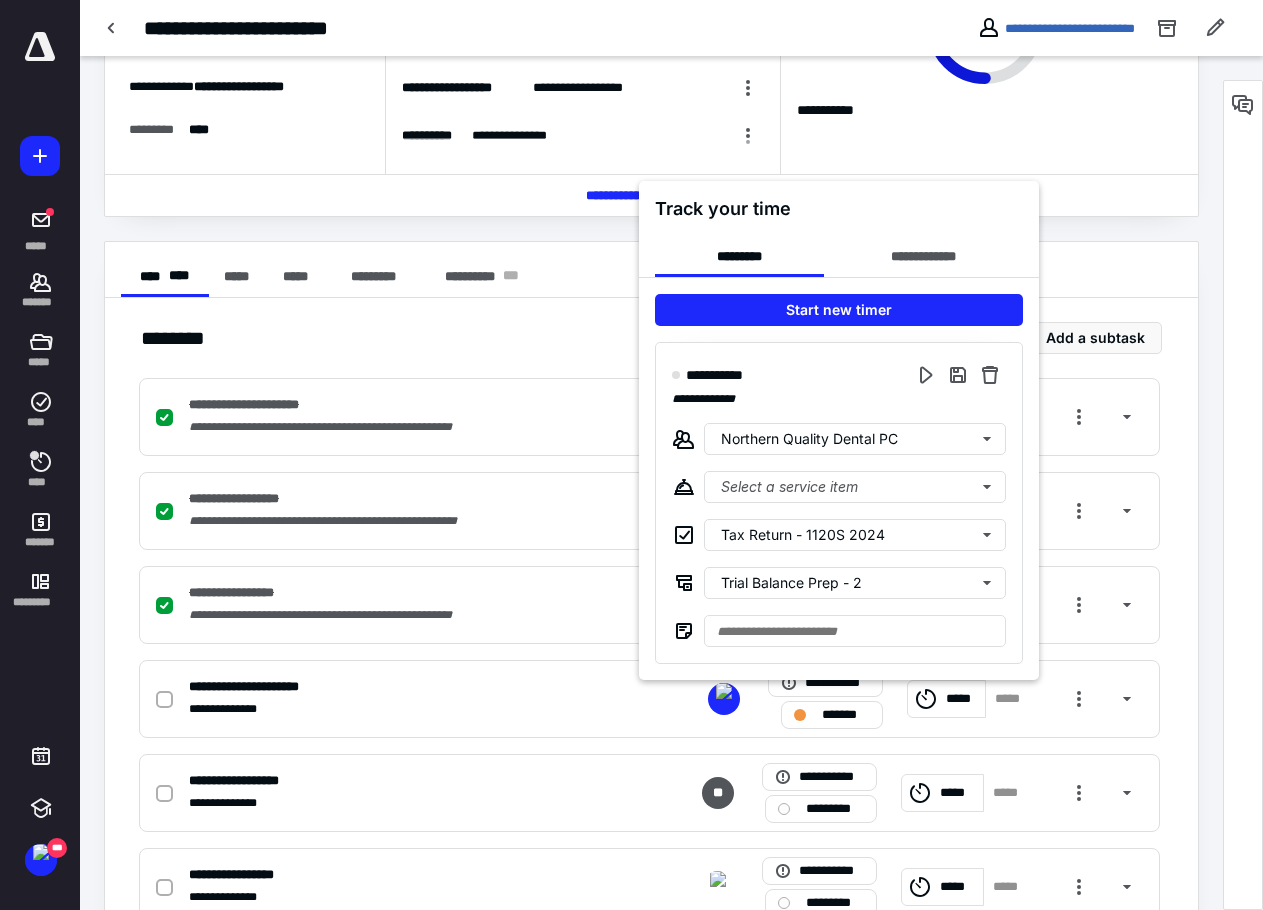 click at bounding box center [631, 455] 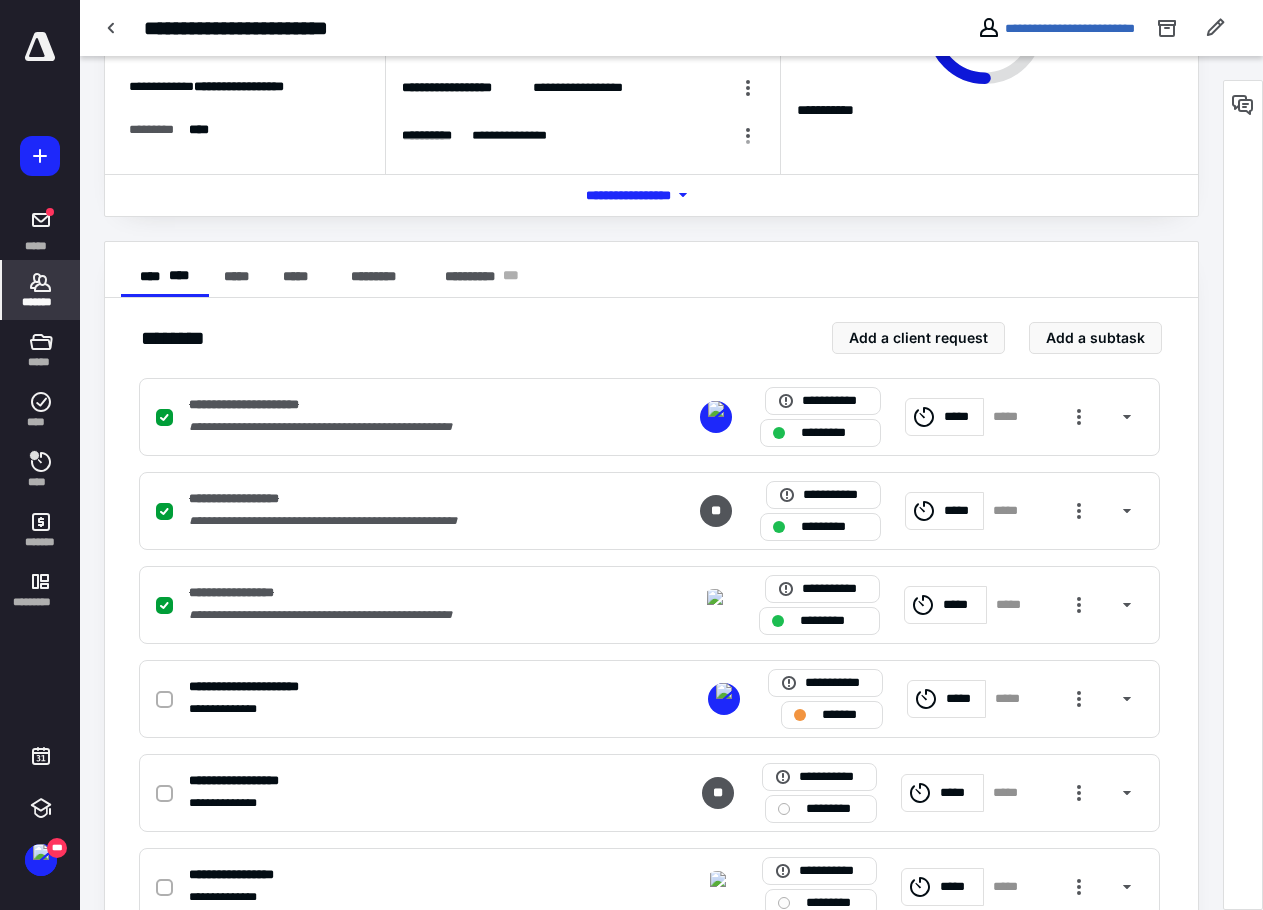click 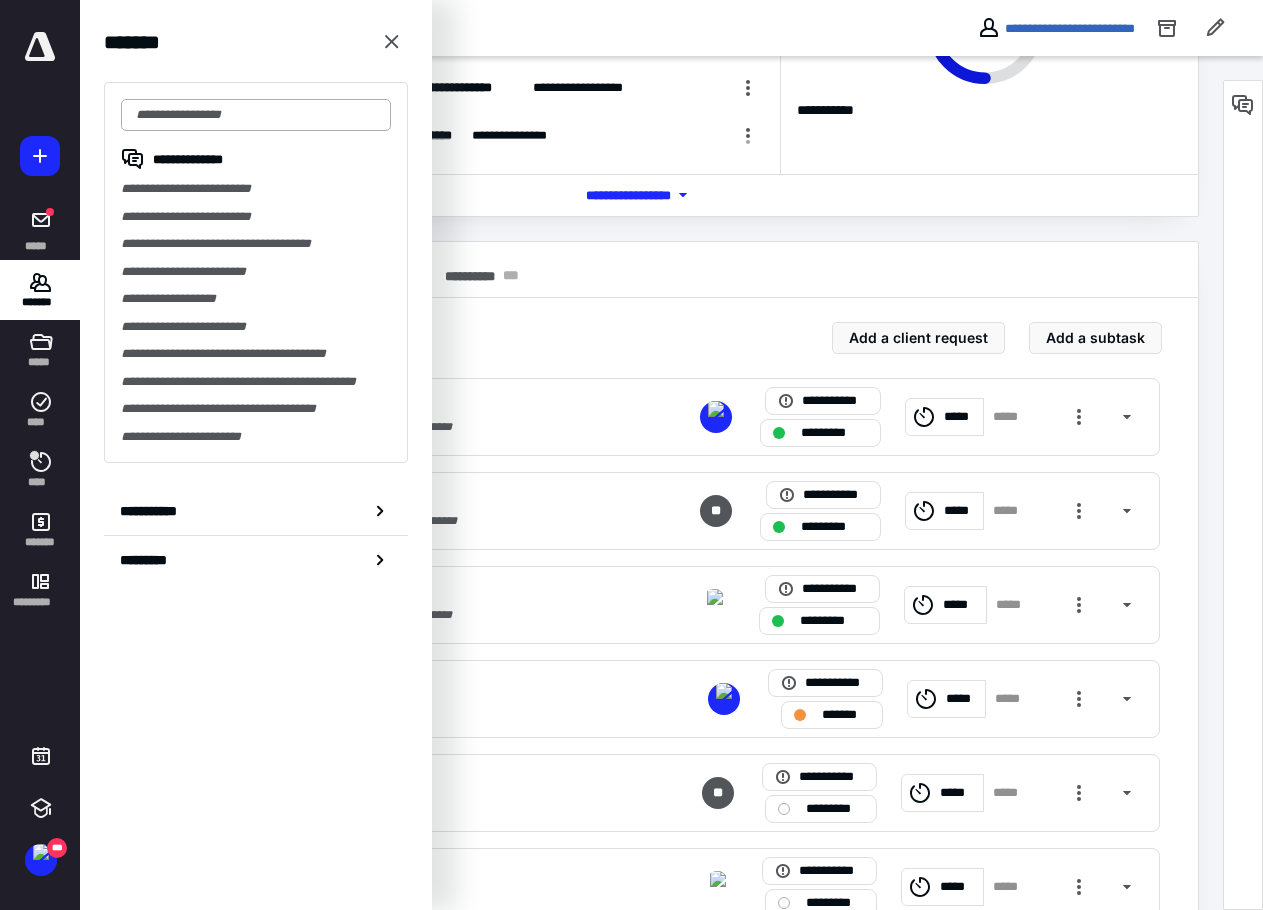 click at bounding box center [256, 115] 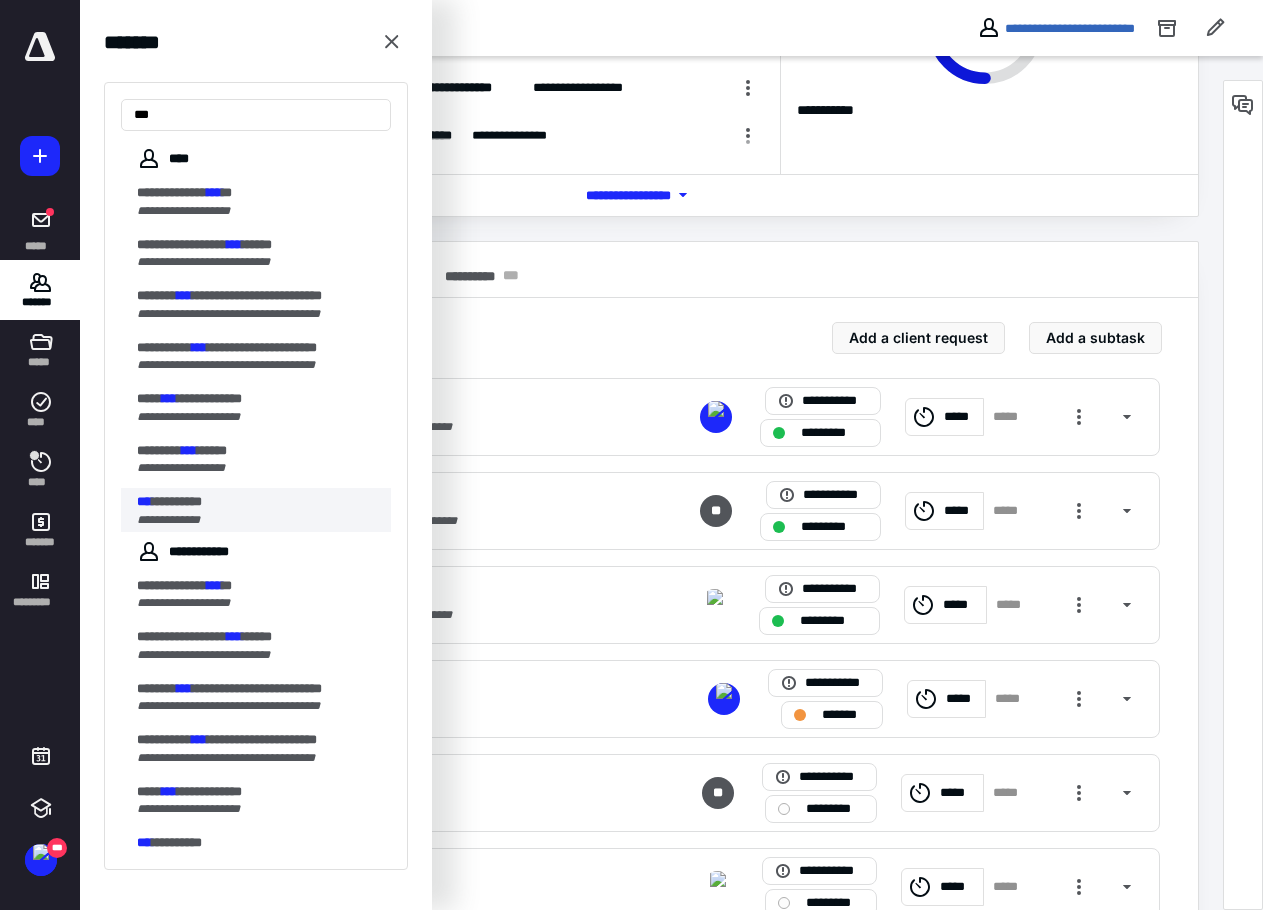 type on "***" 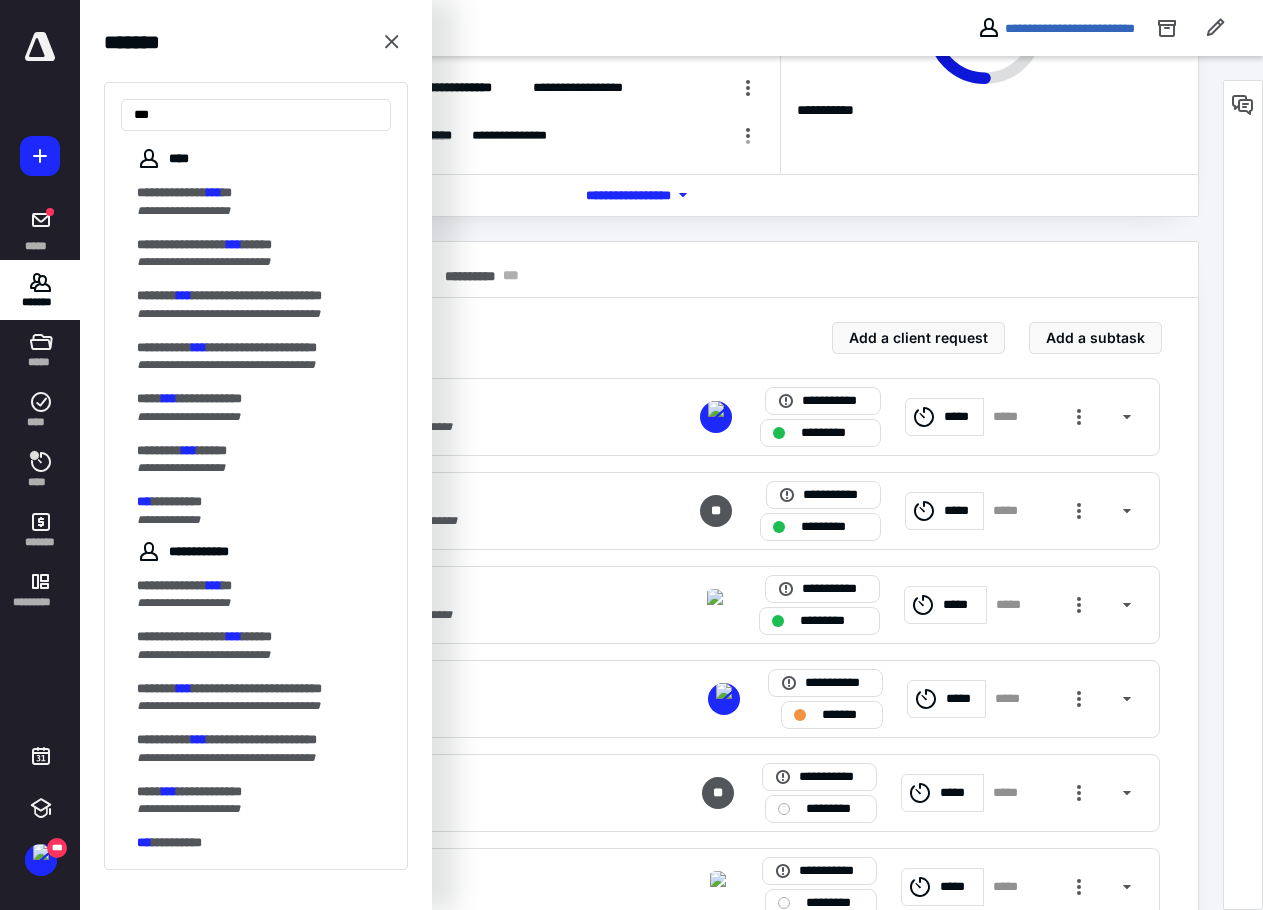 scroll, scrollTop: 0, scrollLeft: 0, axis: both 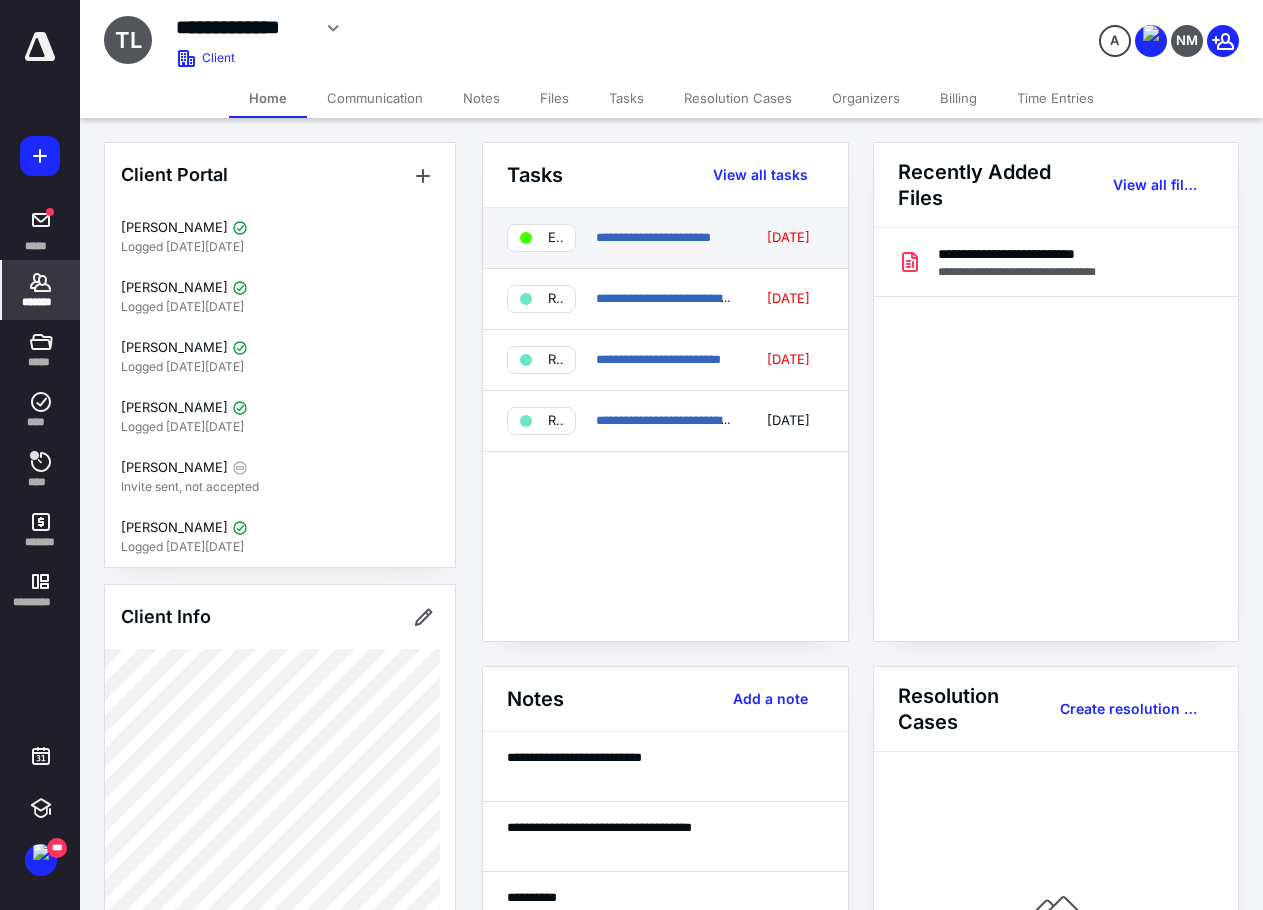 click on "**********" at bounding box center (665, 238) 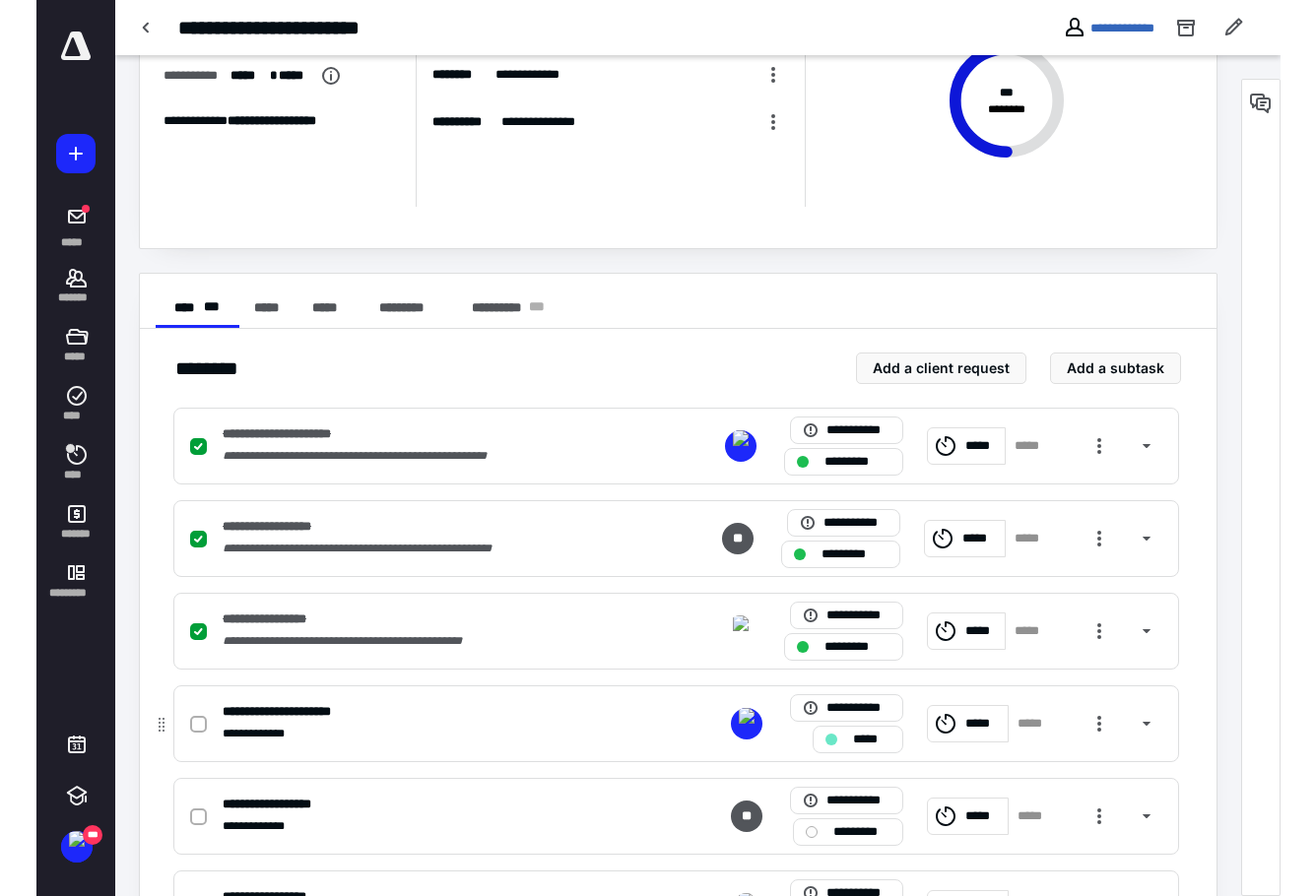 scroll, scrollTop: 197, scrollLeft: 0, axis: vertical 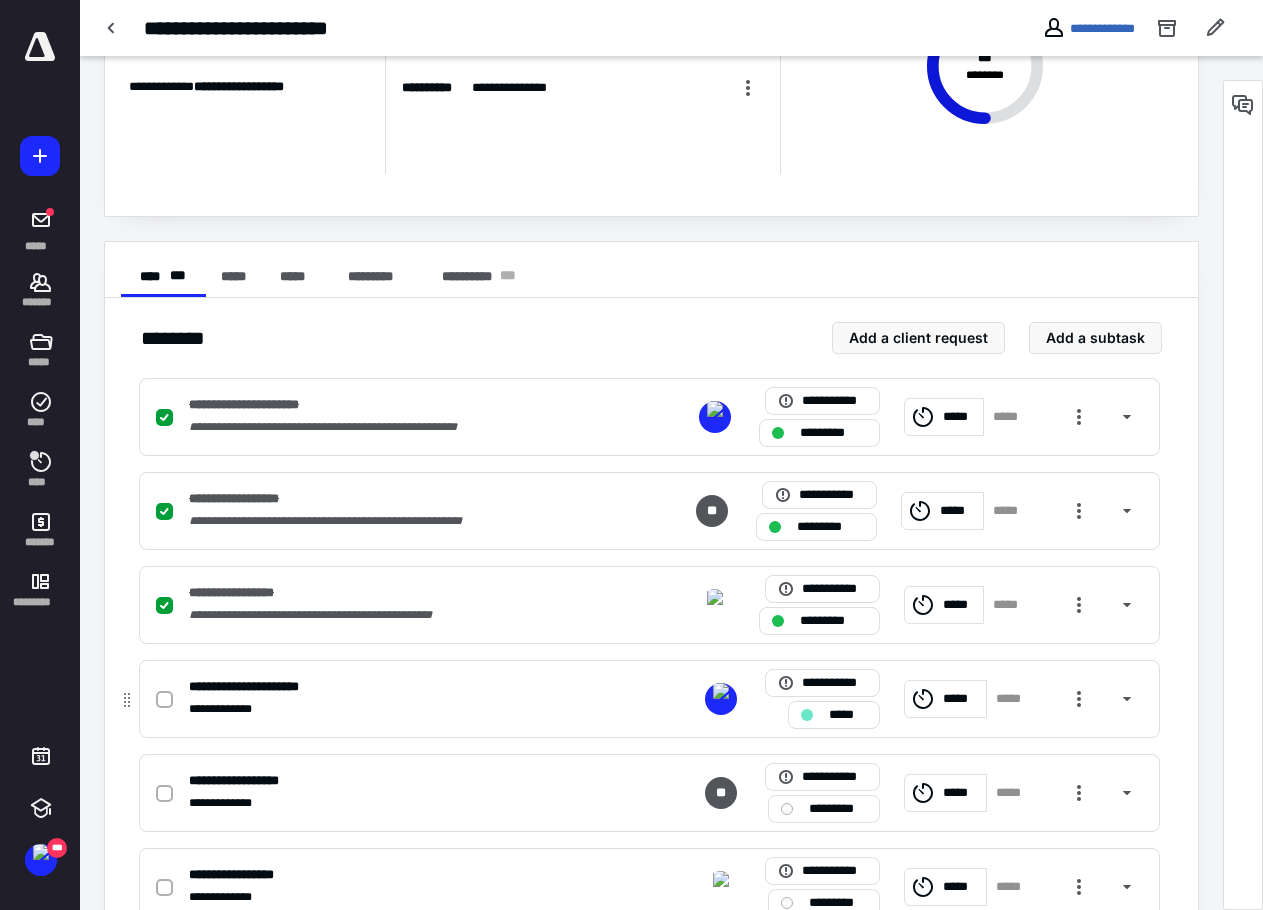 click on "*****" at bounding box center [848, 715] 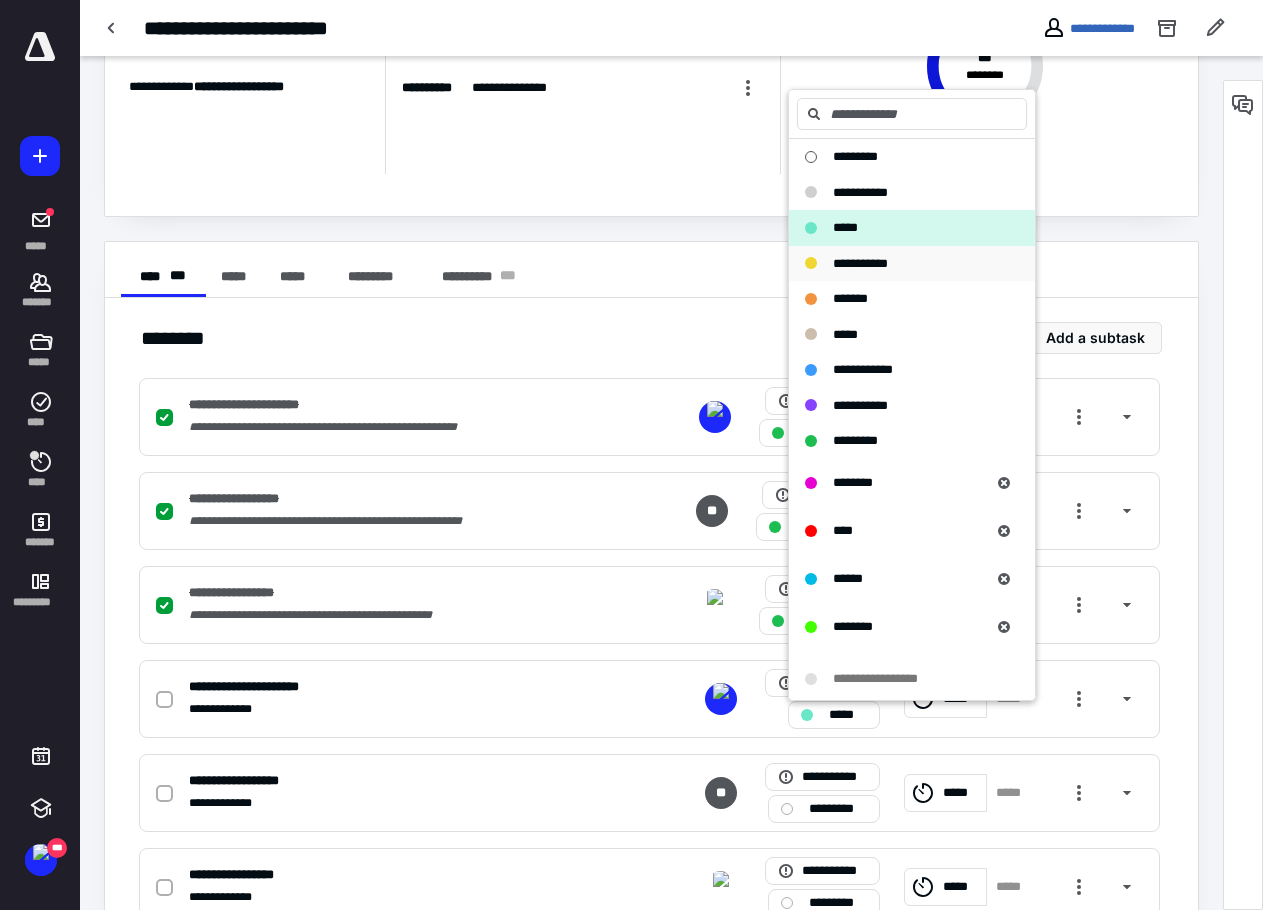 click on "**********" at bounding box center (860, 263) 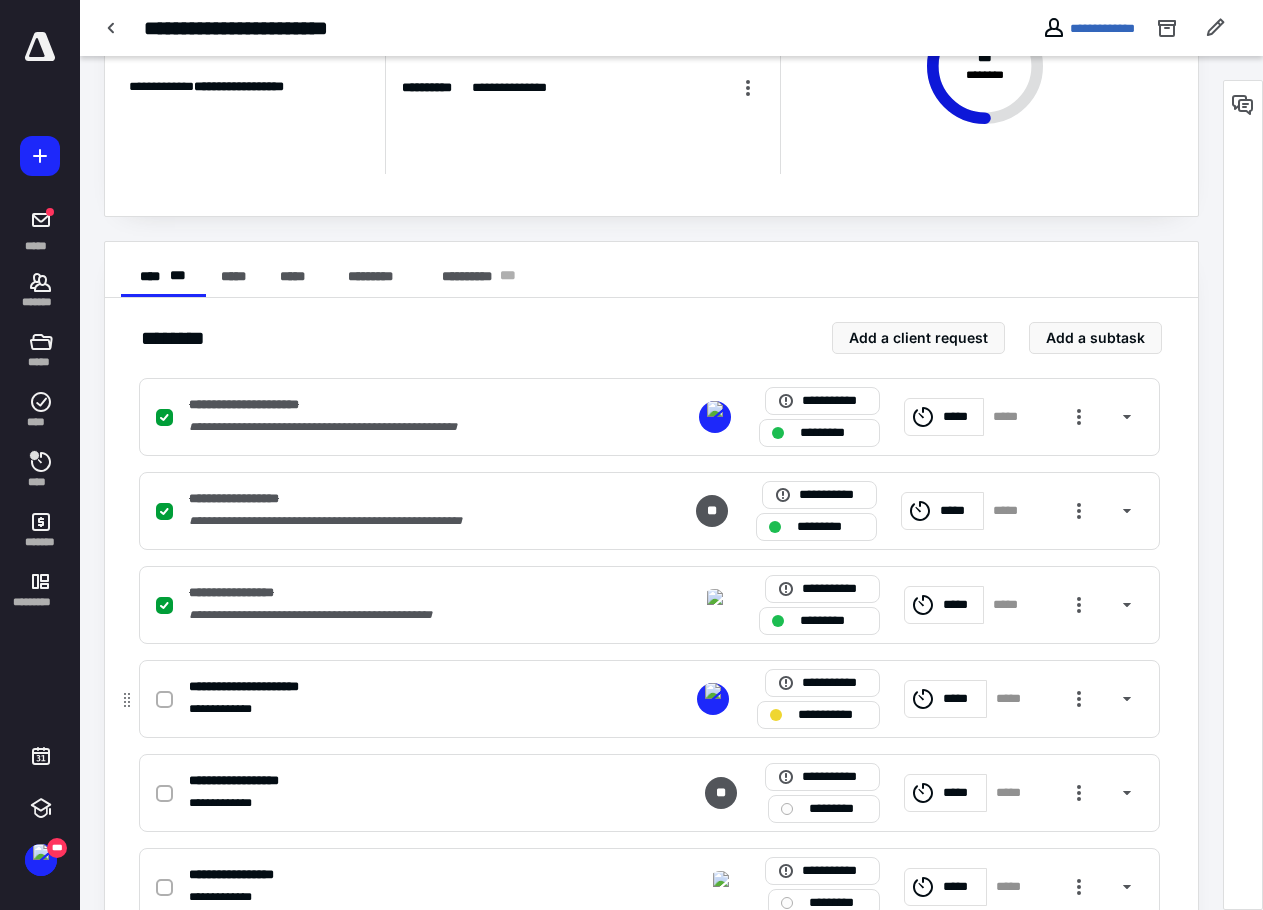 click on "*****" at bounding box center (961, 699) 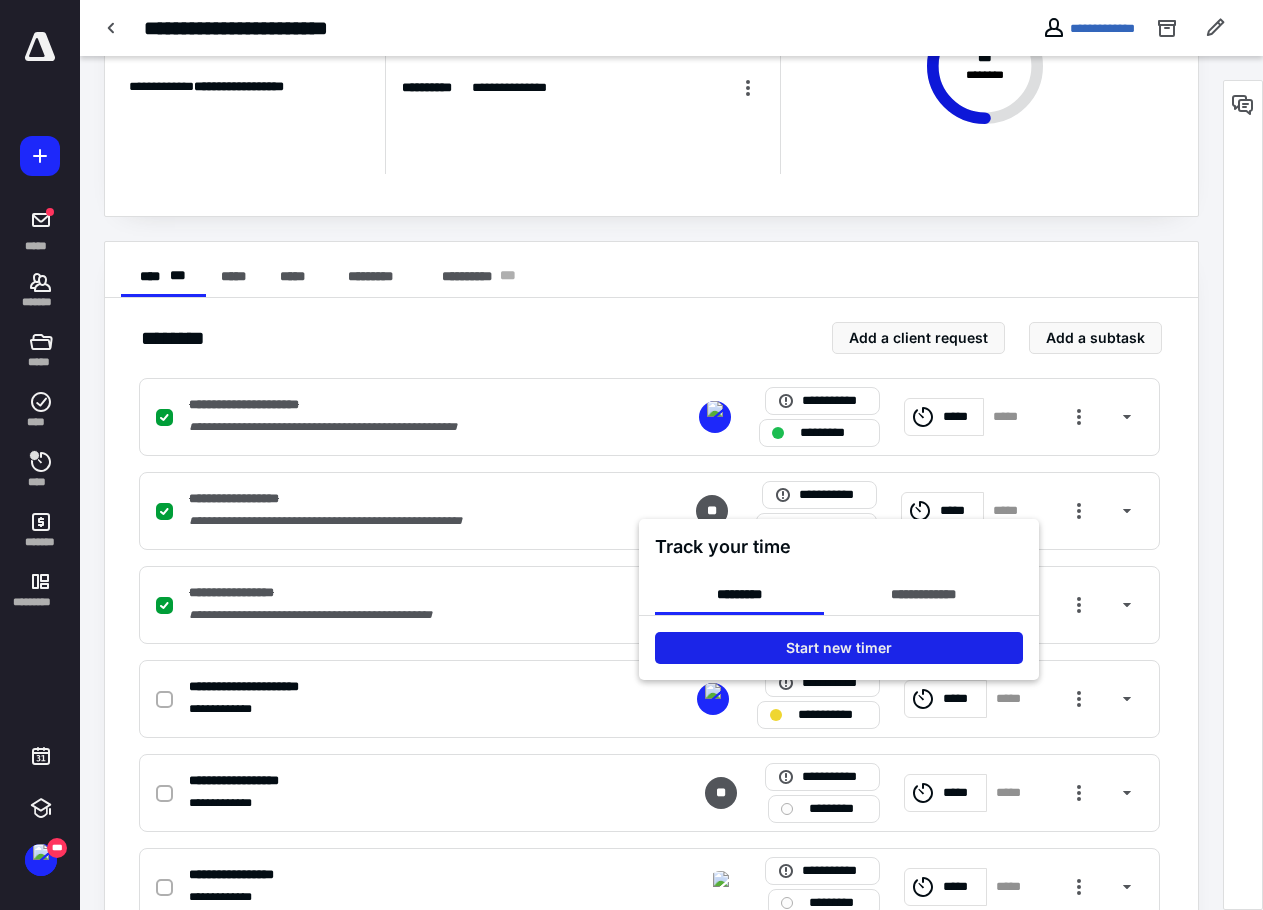 click on "Start new timer" at bounding box center (839, 648) 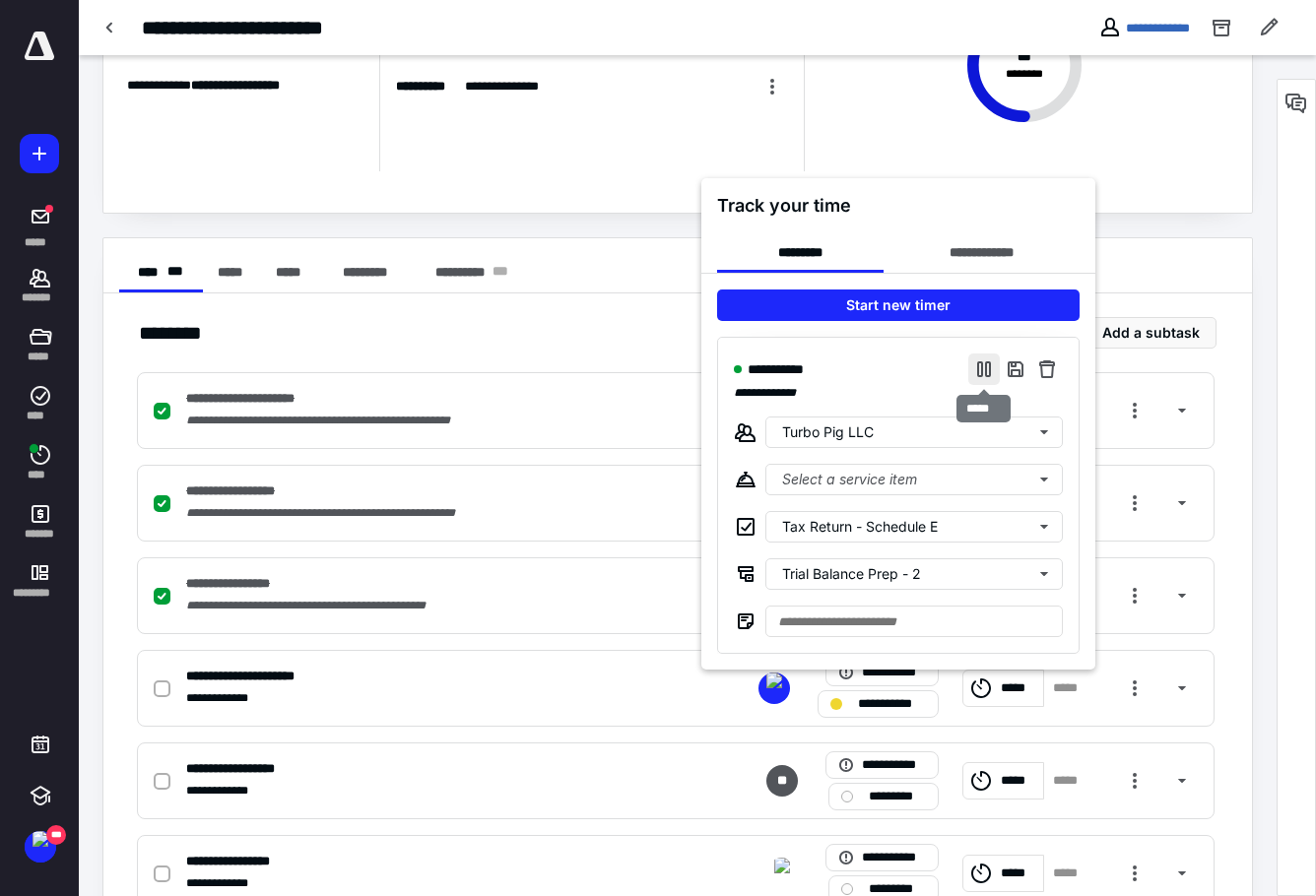 click at bounding box center [984, 369] 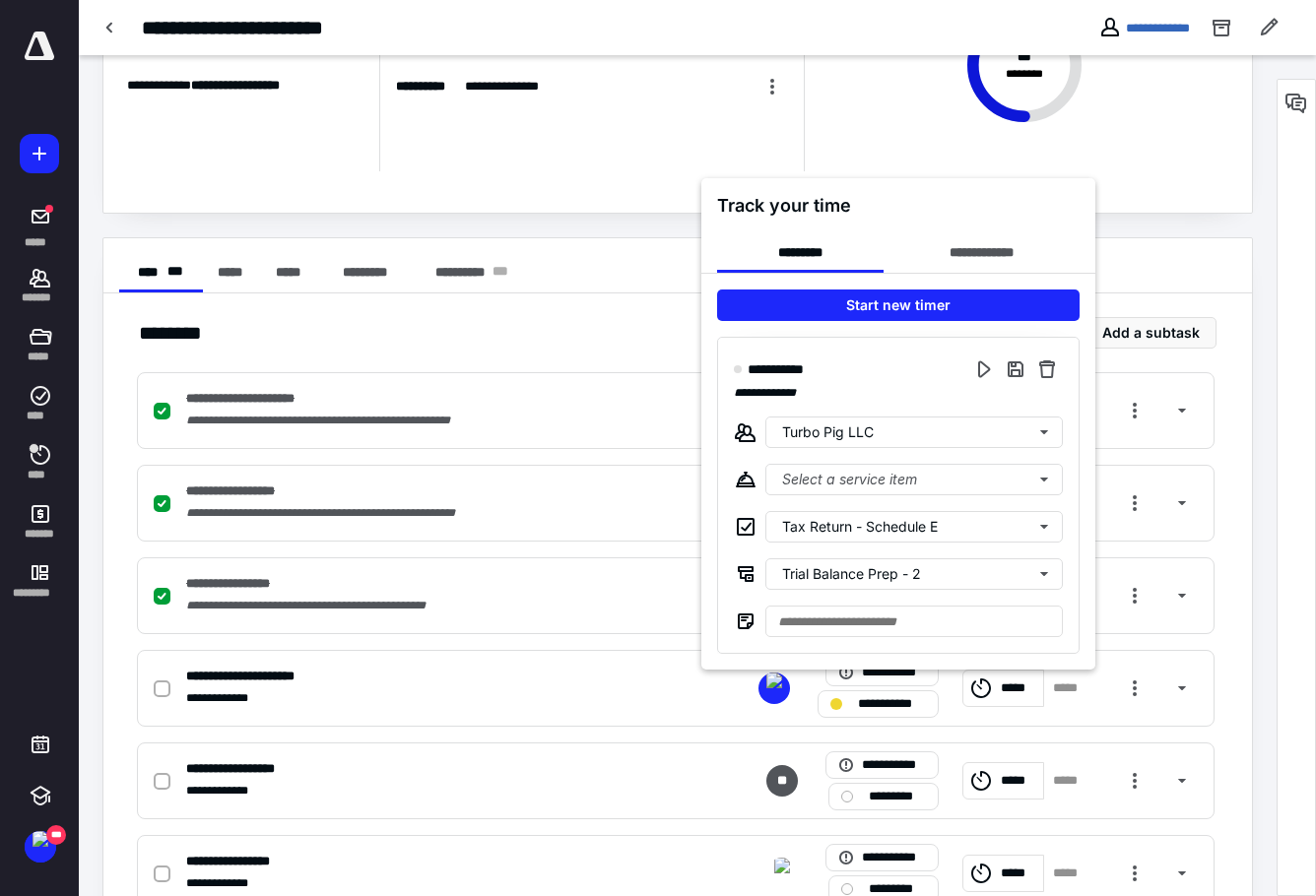 click at bounding box center [658, 448] 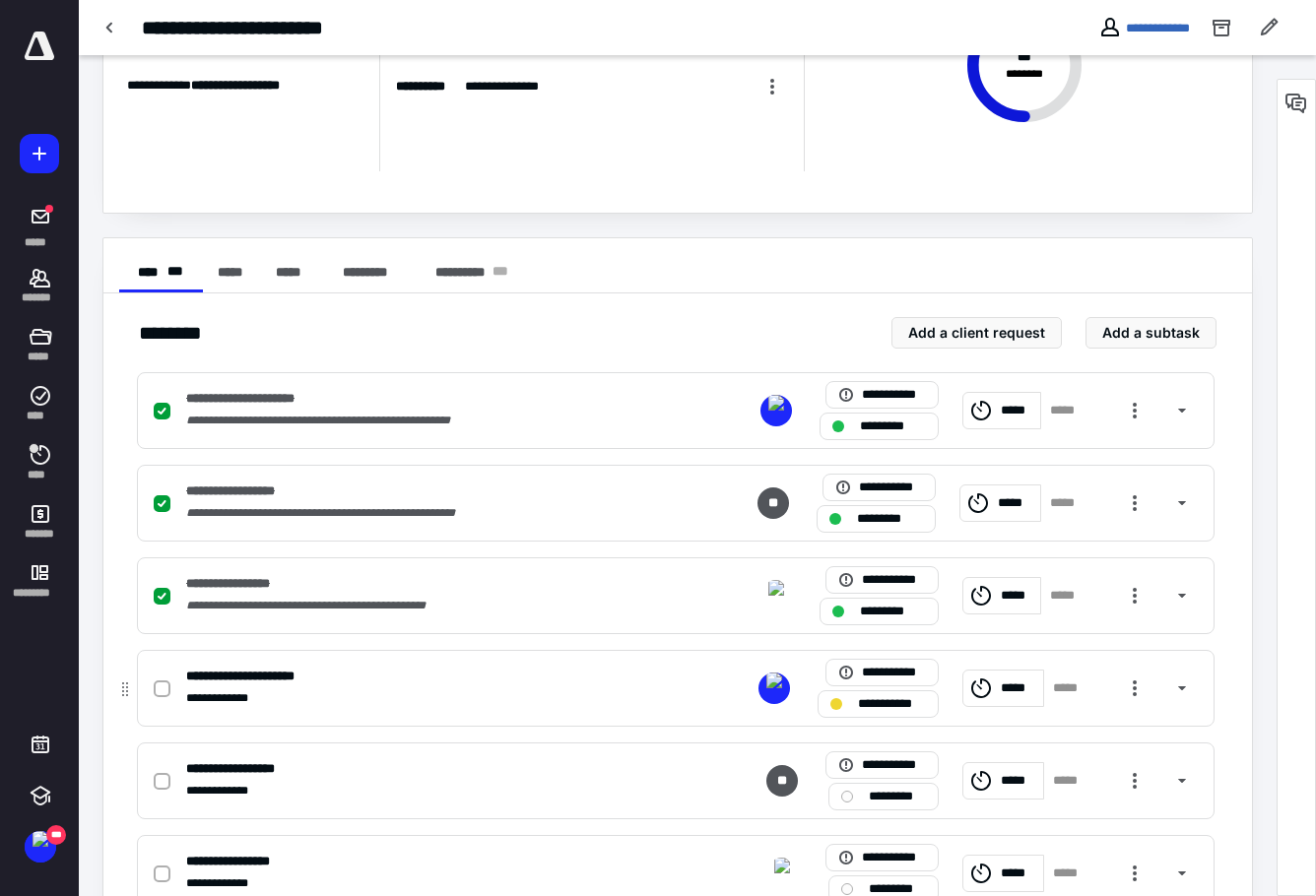 click on "**********" at bounding box center [891, 704] 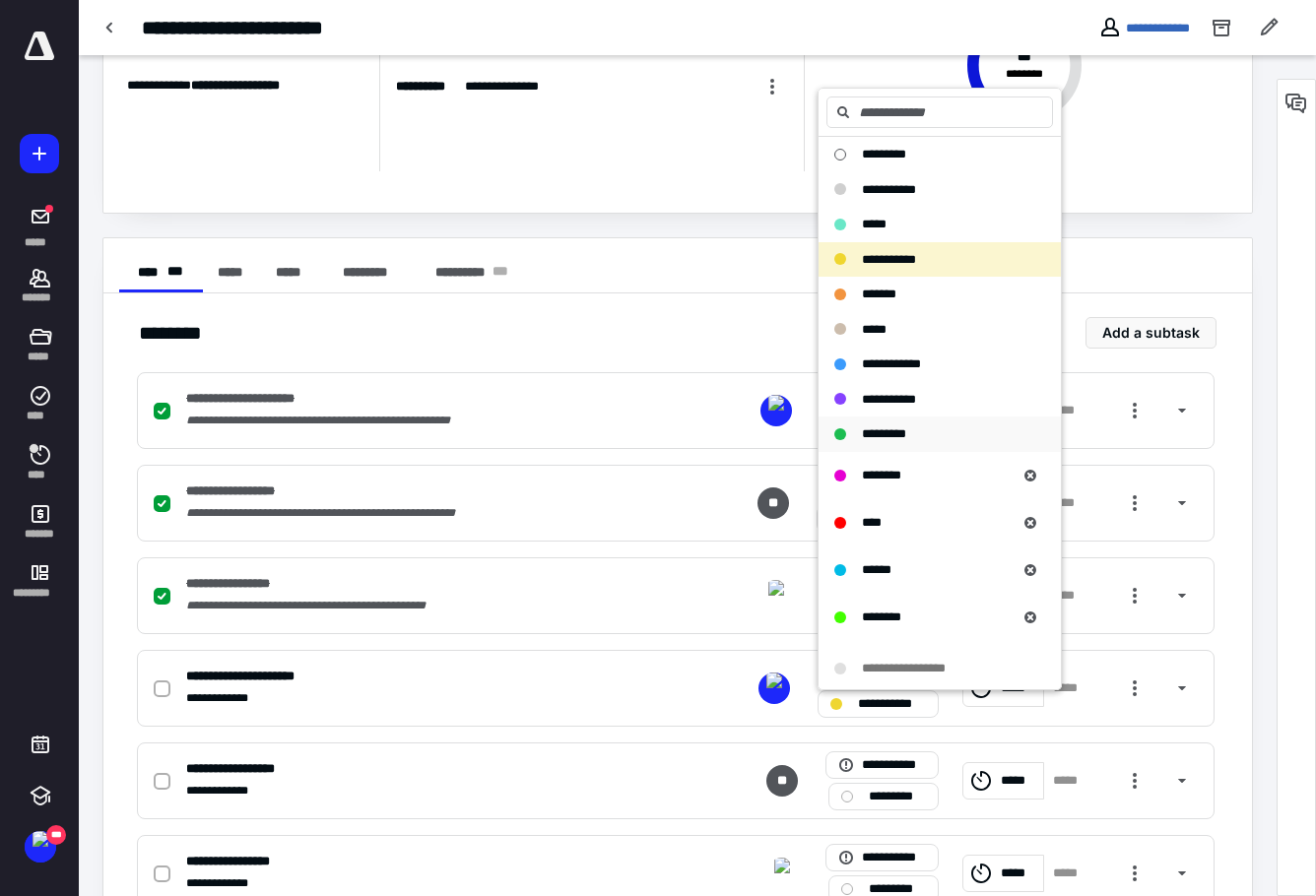 click on "*********" at bounding box center [884, 433] 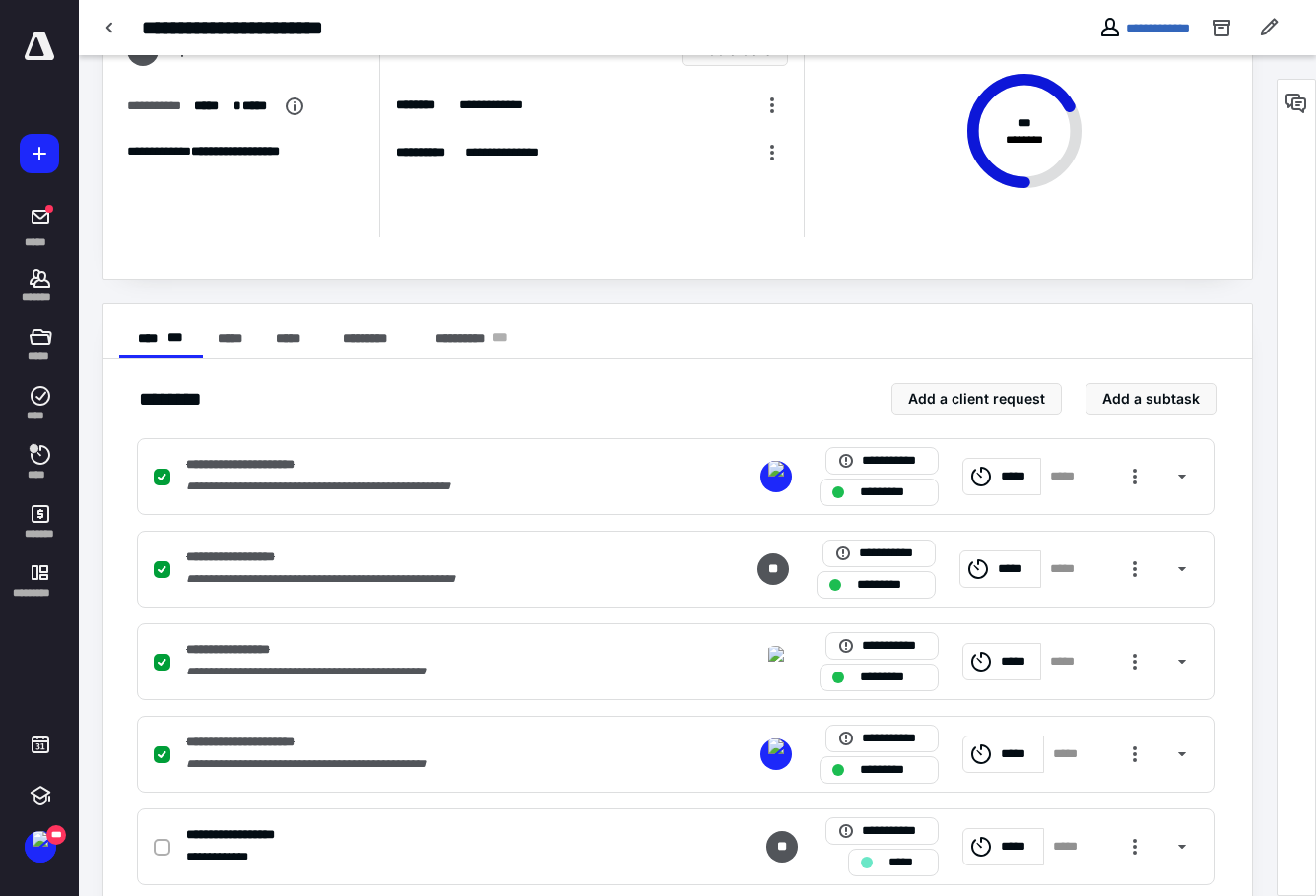 scroll, scrollTop: 0, scrollLeft: 0, axis: both 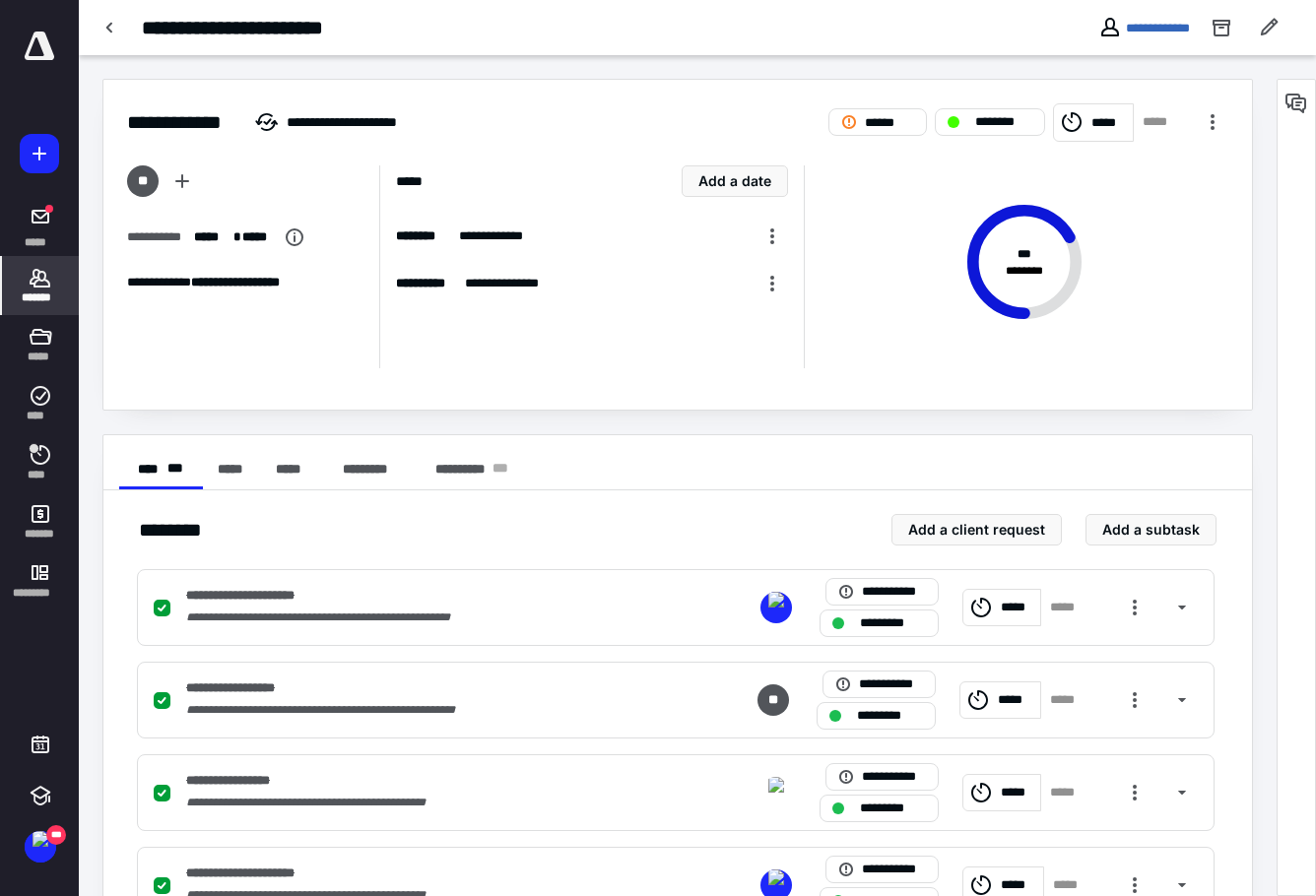 click 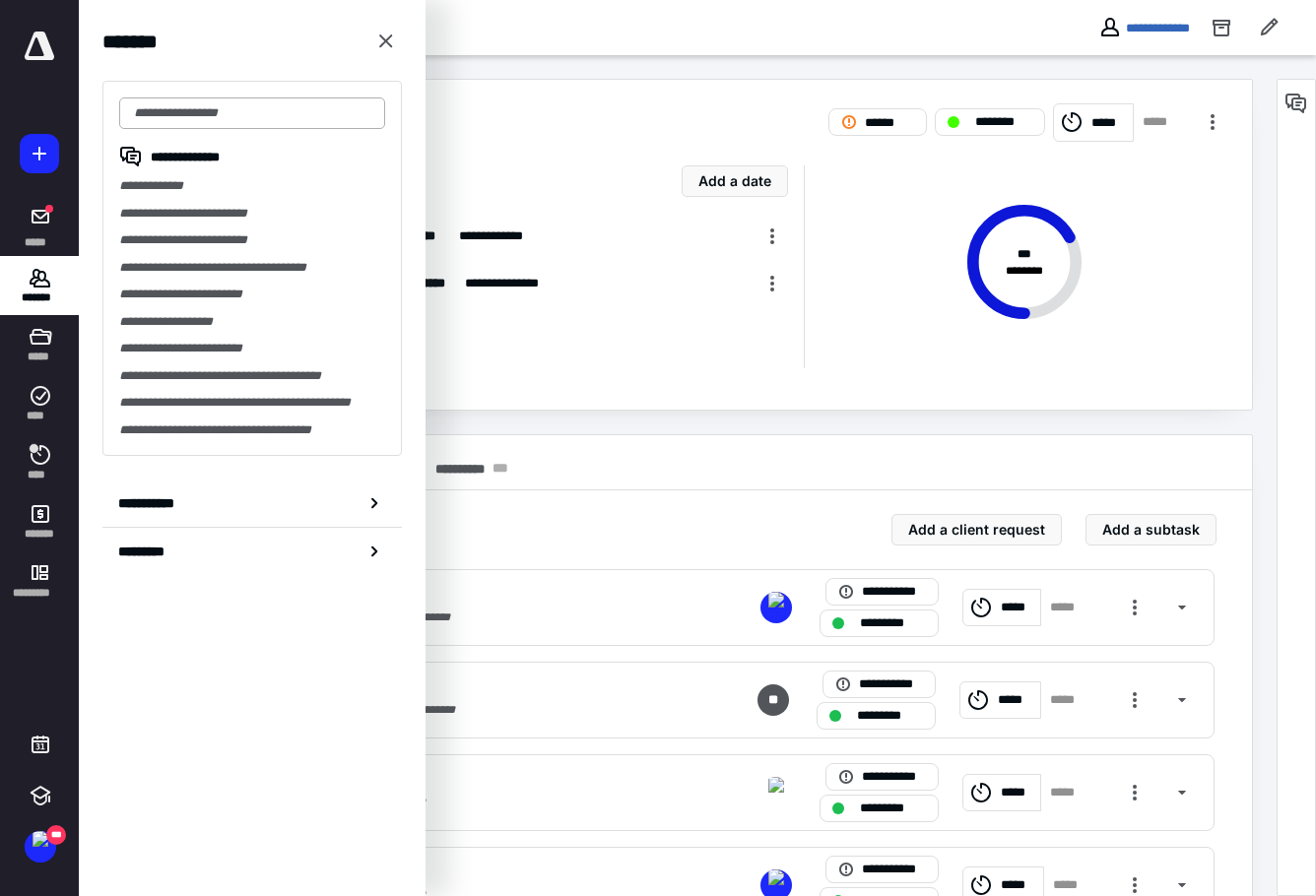 click at bounding box center (252, 113) 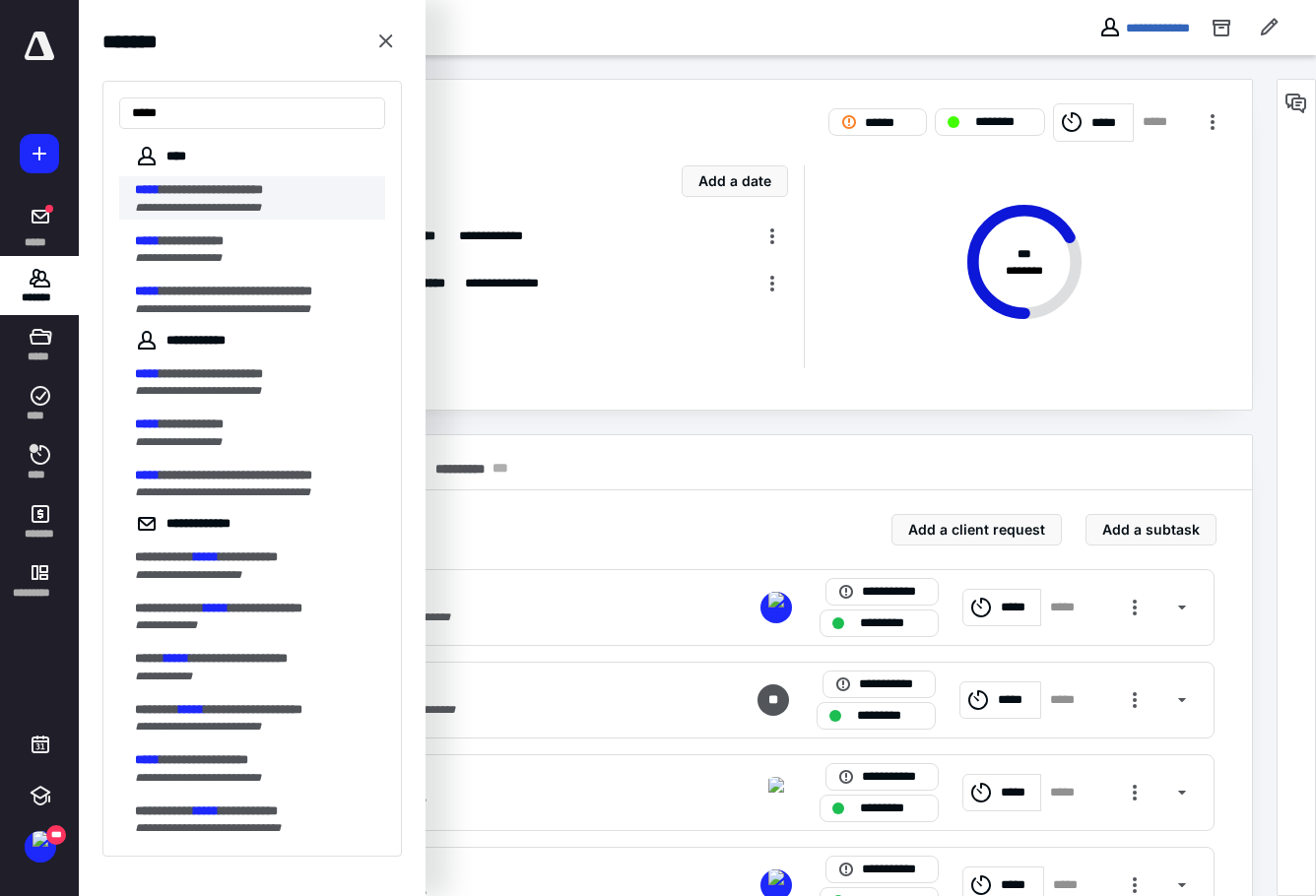 type on "*****" 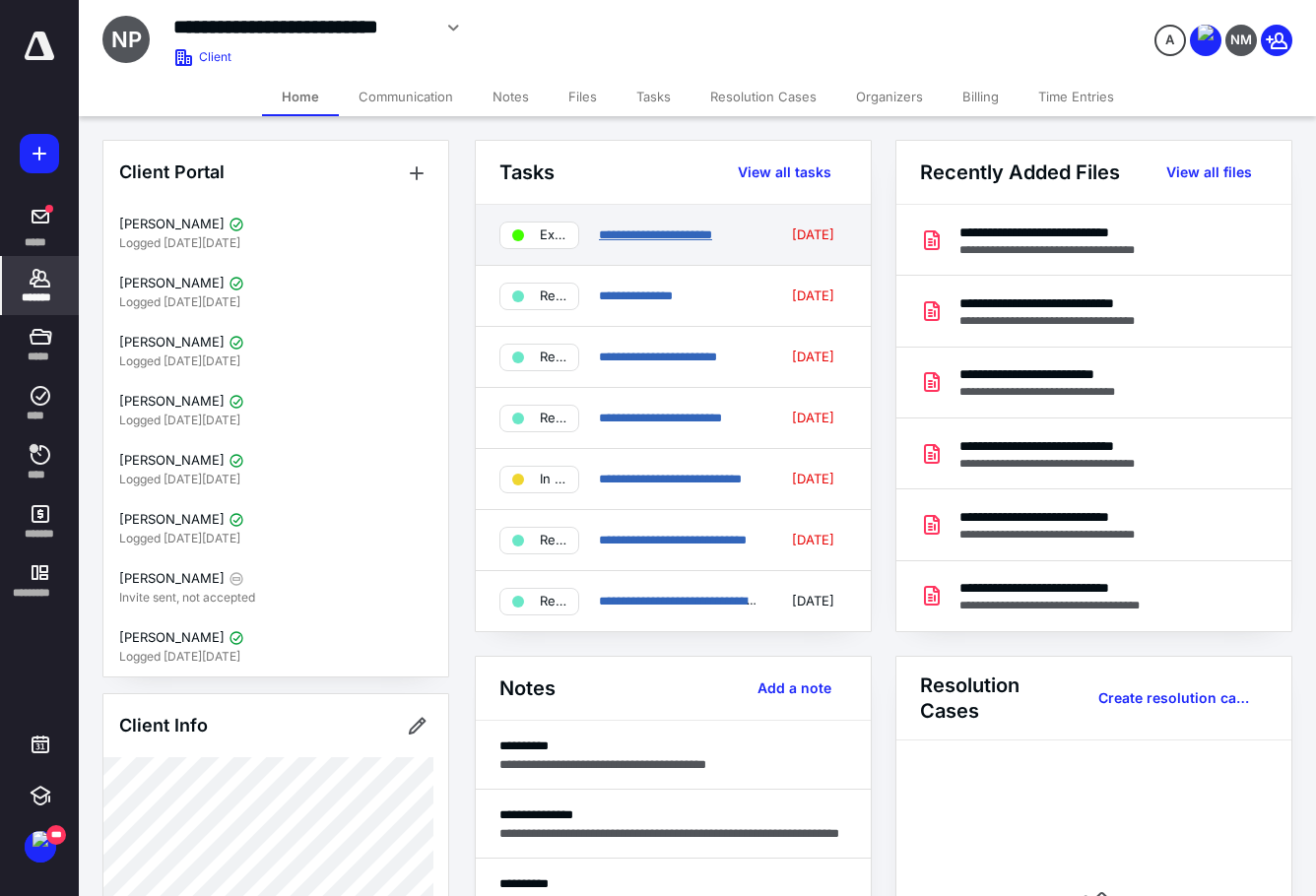 click on "**********" at bounding box center (655, 234) 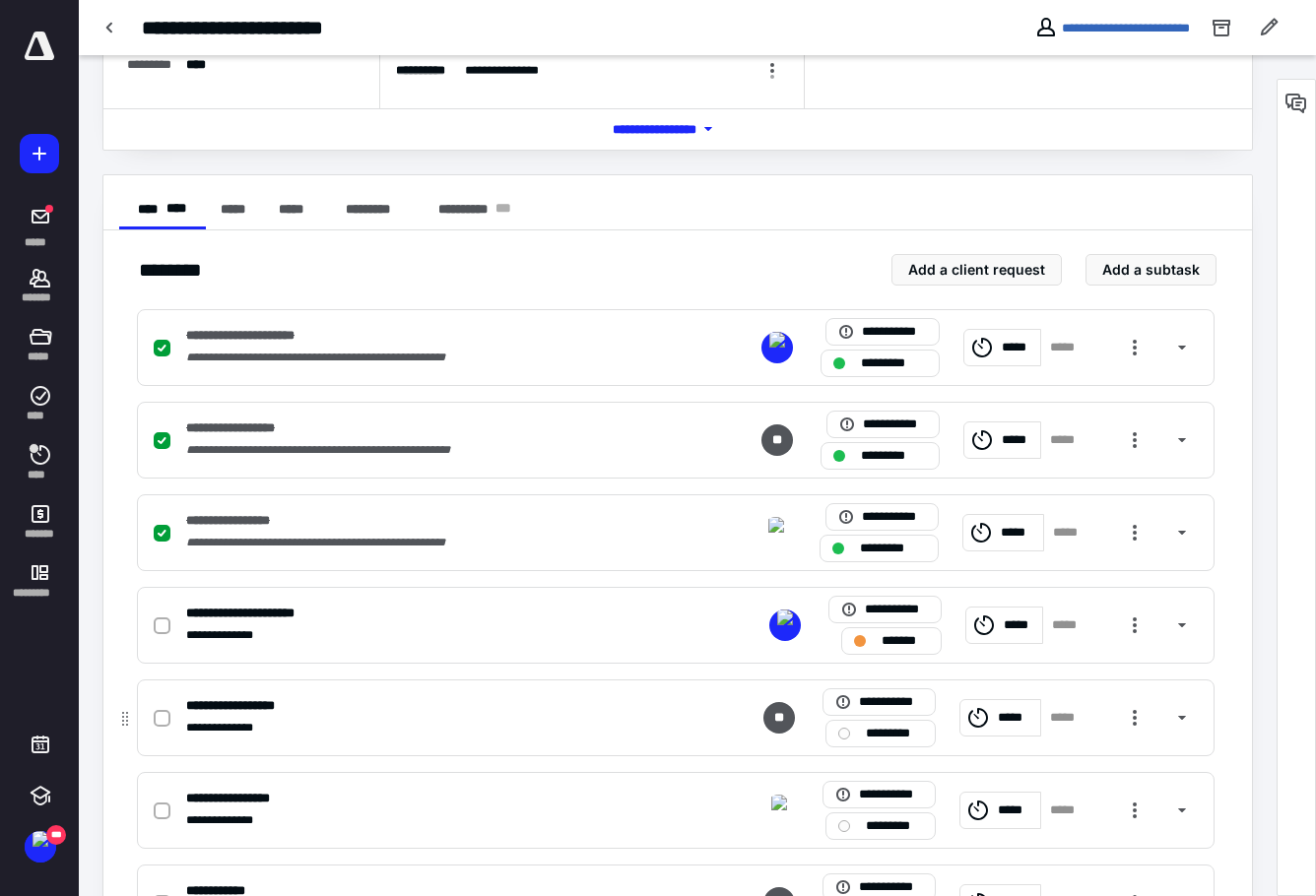 scroll, scrollTop: 295, scrollLeft: 0, axis: vertical 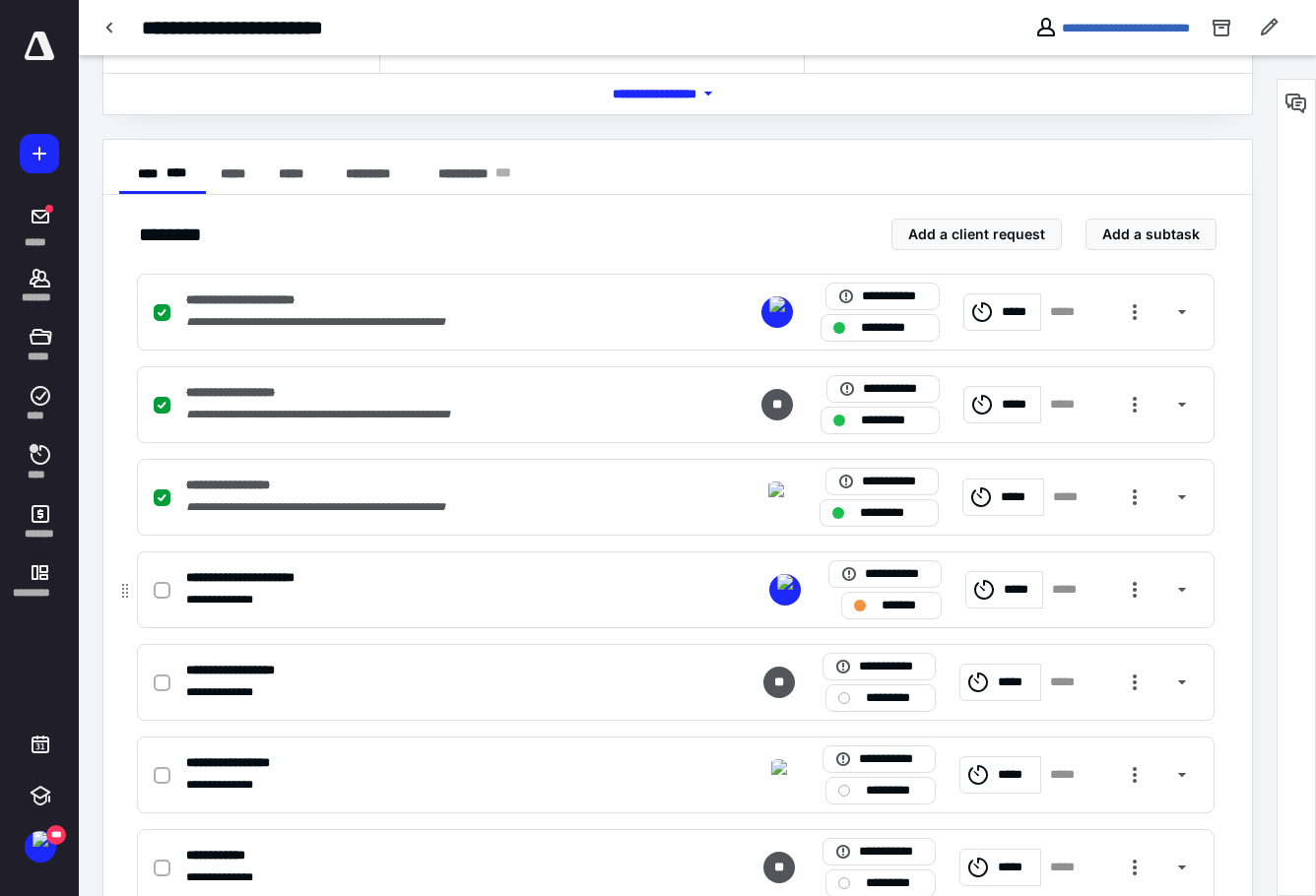 click on "*****" at bounding box center (1020, 590) 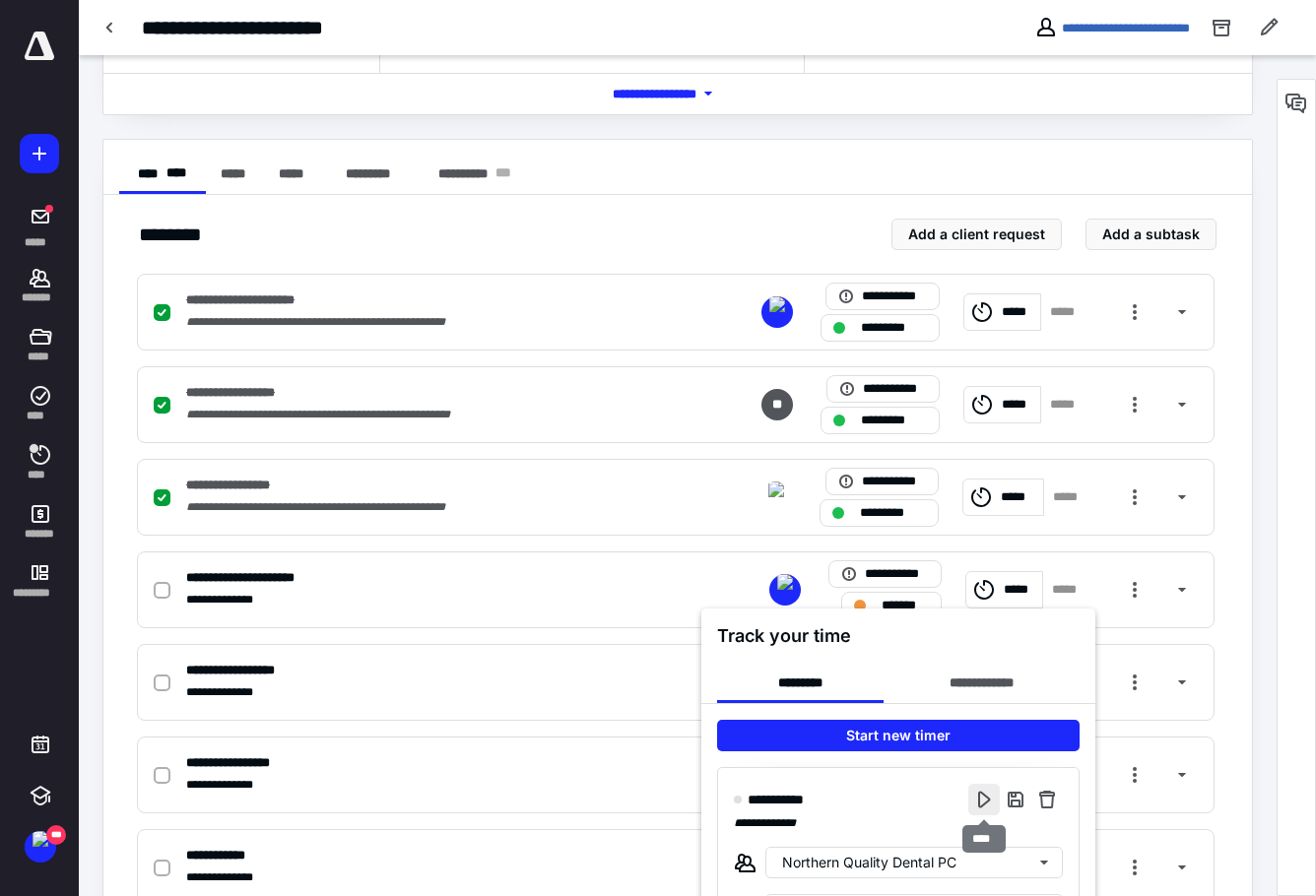 click at bounding box center [984, 800] 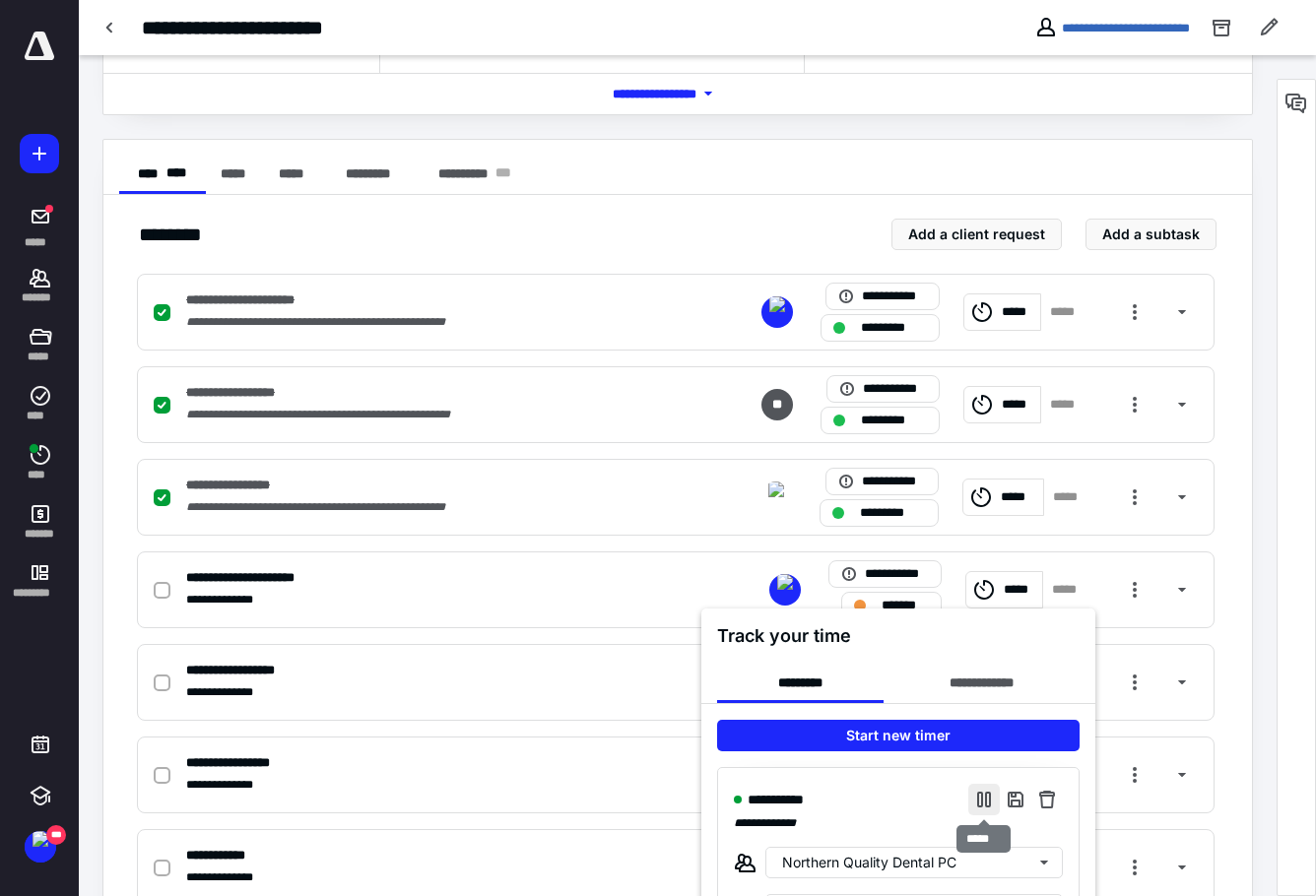 click at bounding box center [984, 800] 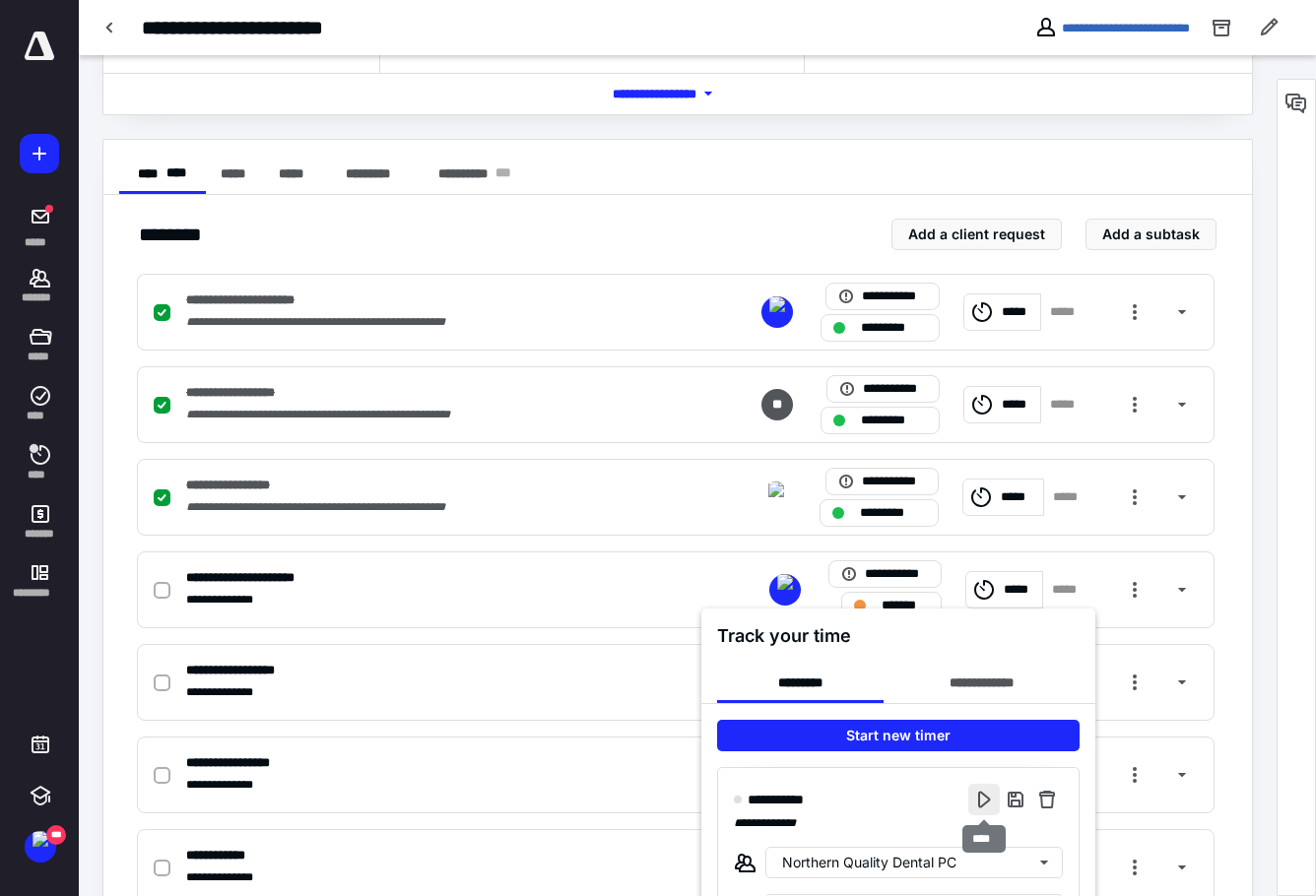 type 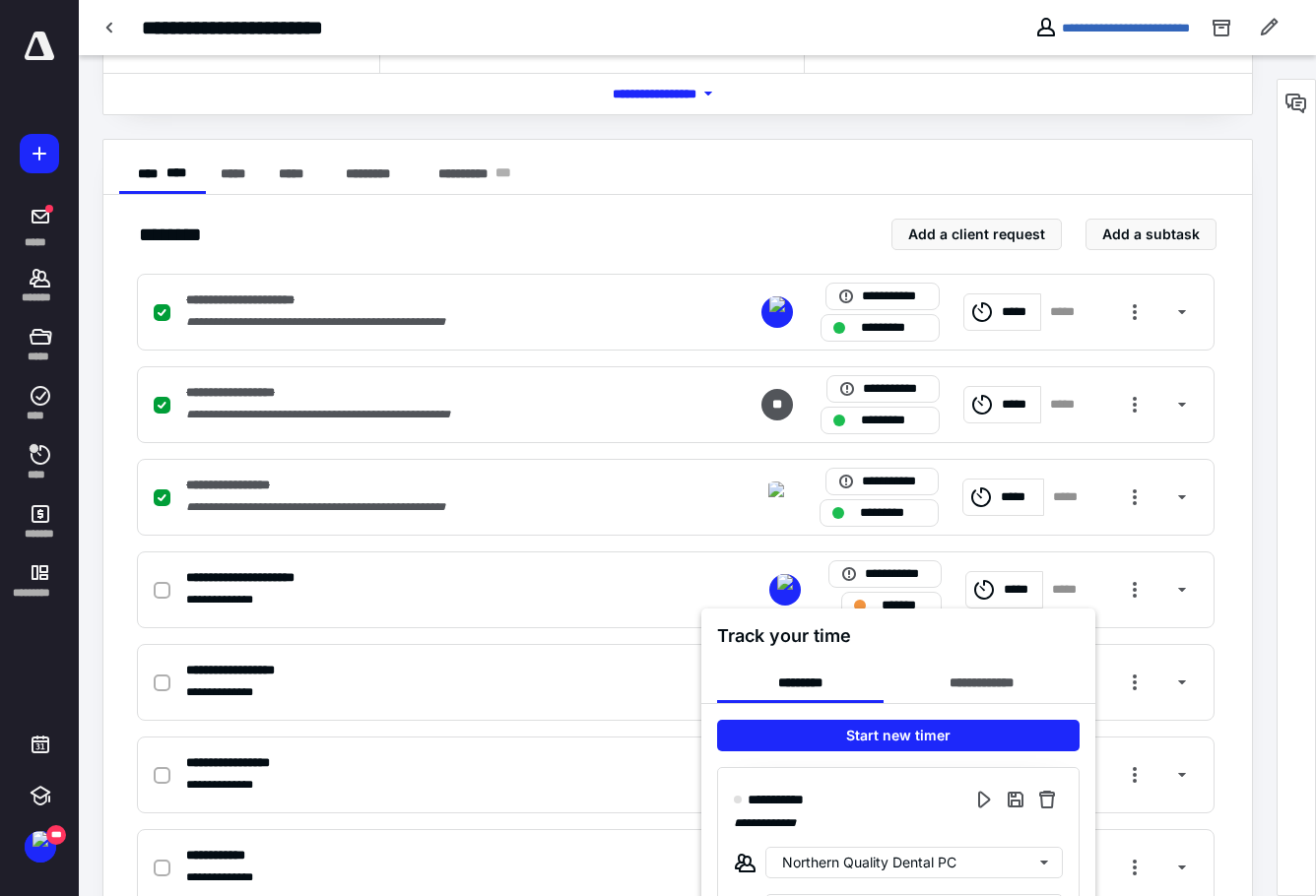 click at bounding box center [658, 448] 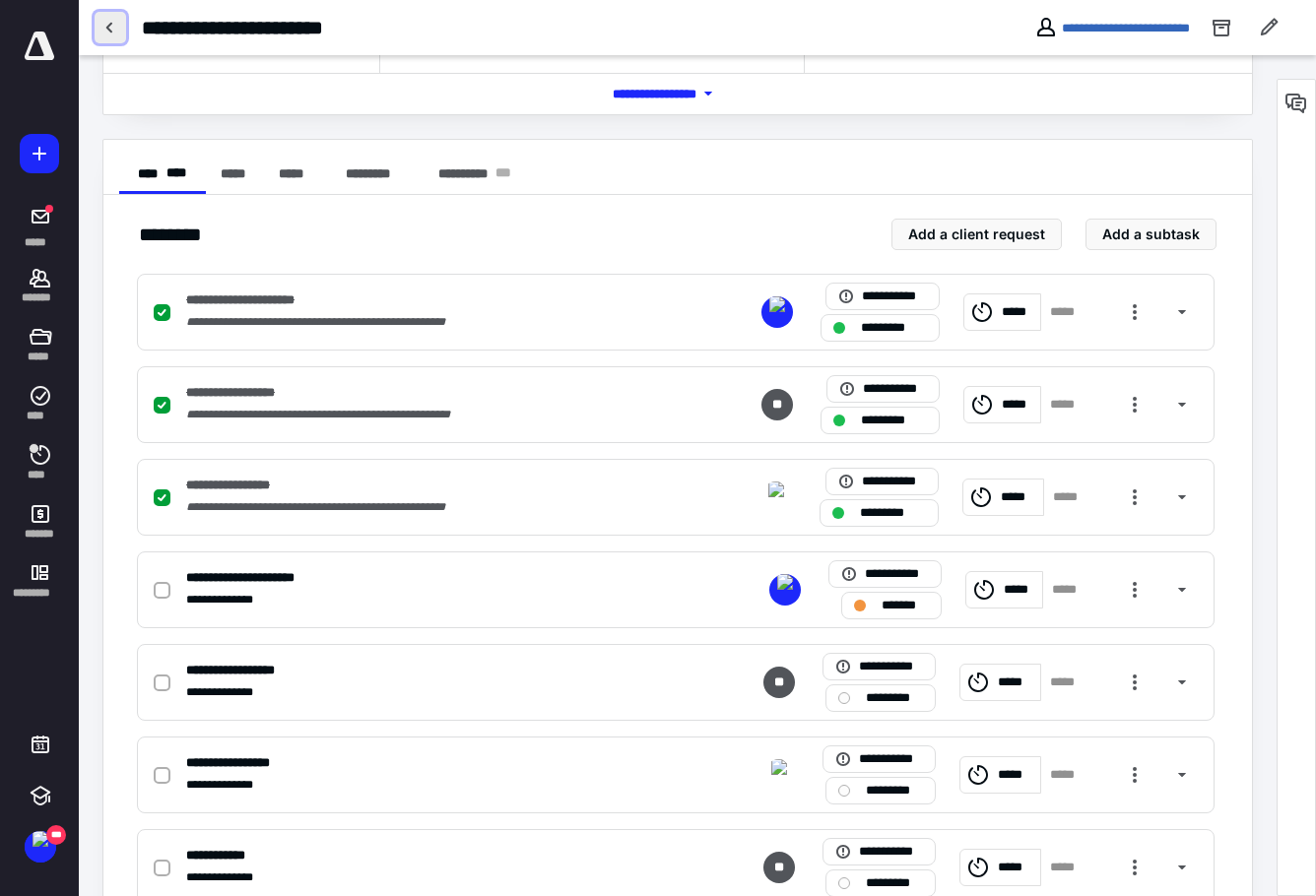 click at bounding box center [110, 28] 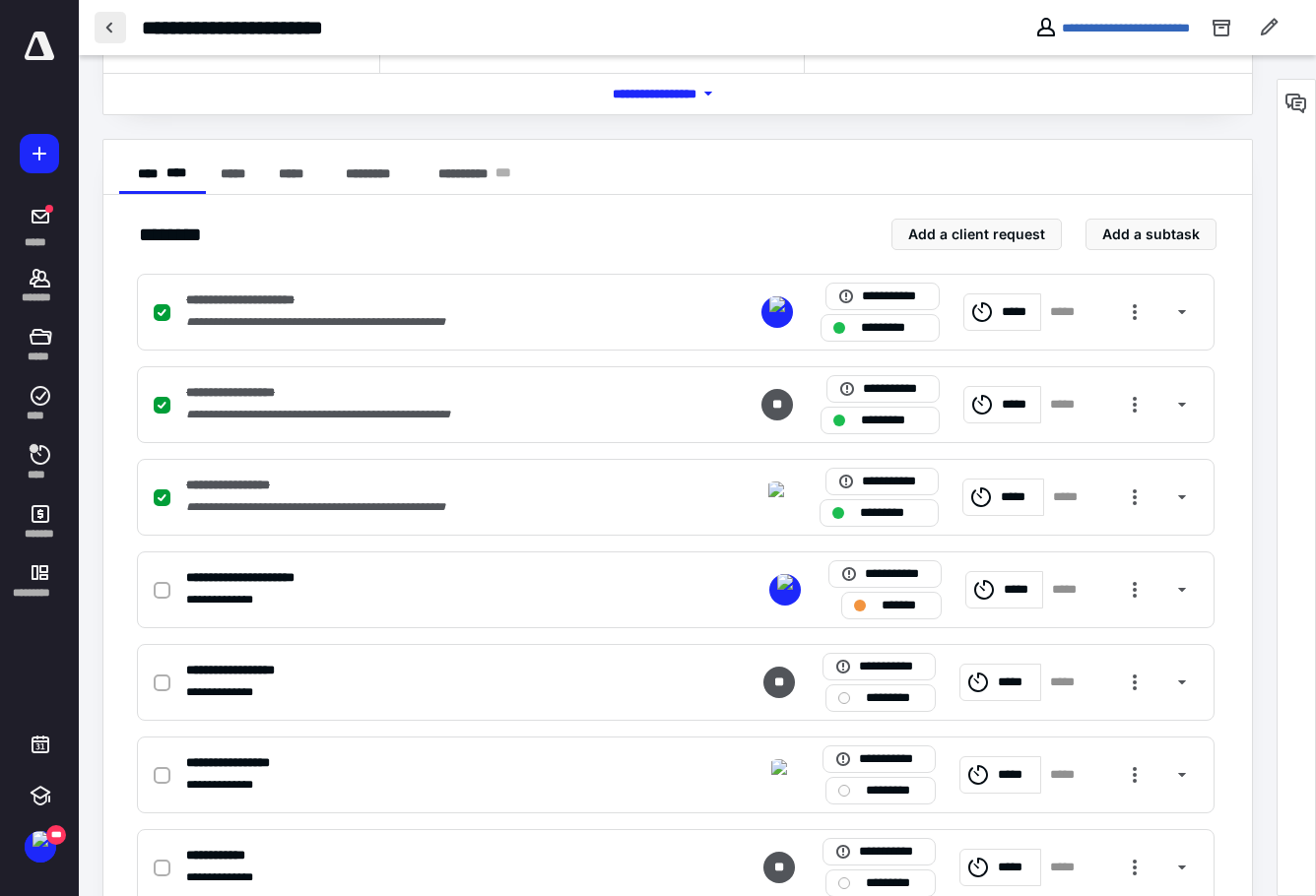 scroll, scrollTop: 0, scrollLeft: 0, axis: both 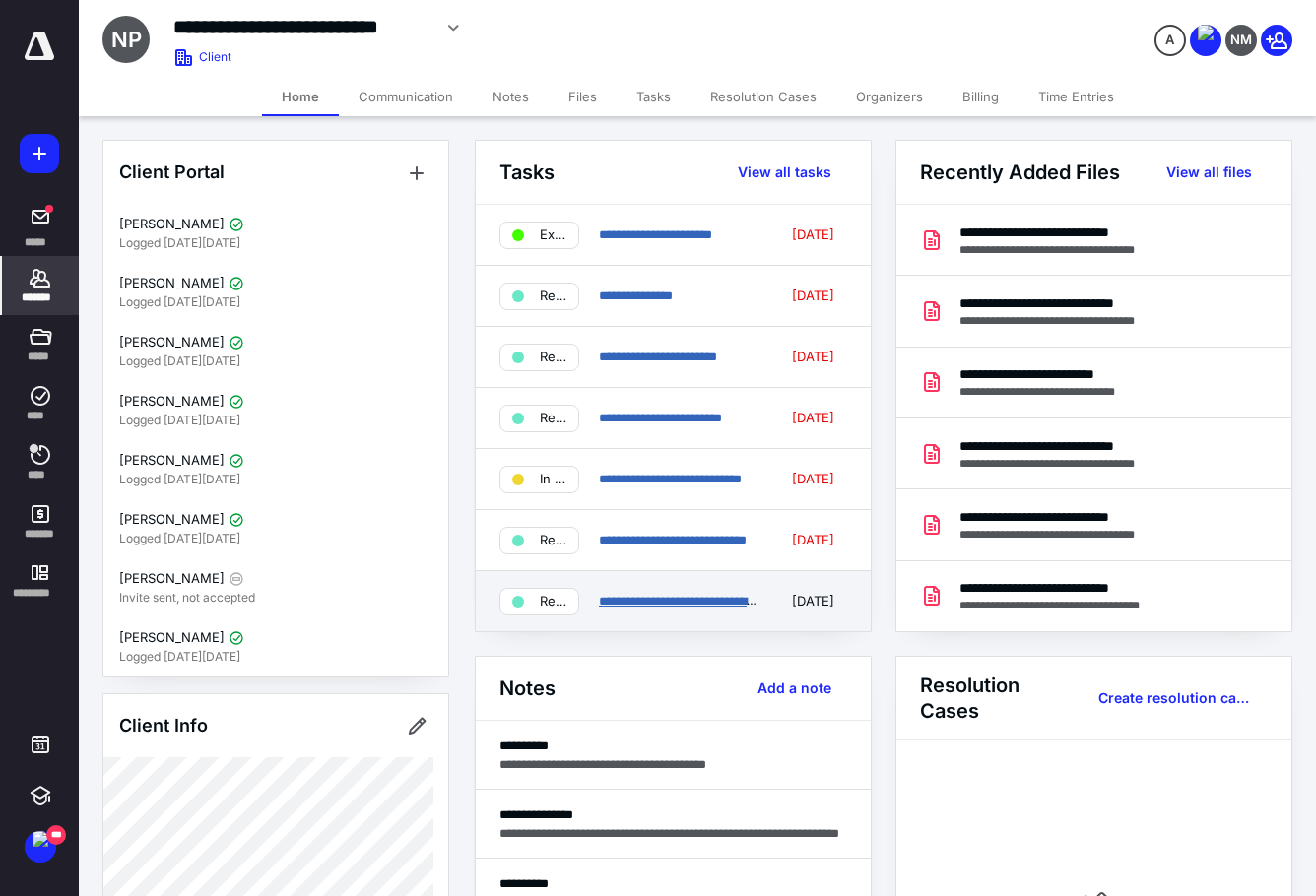 click on "**********" at bounding box center [680, 601] 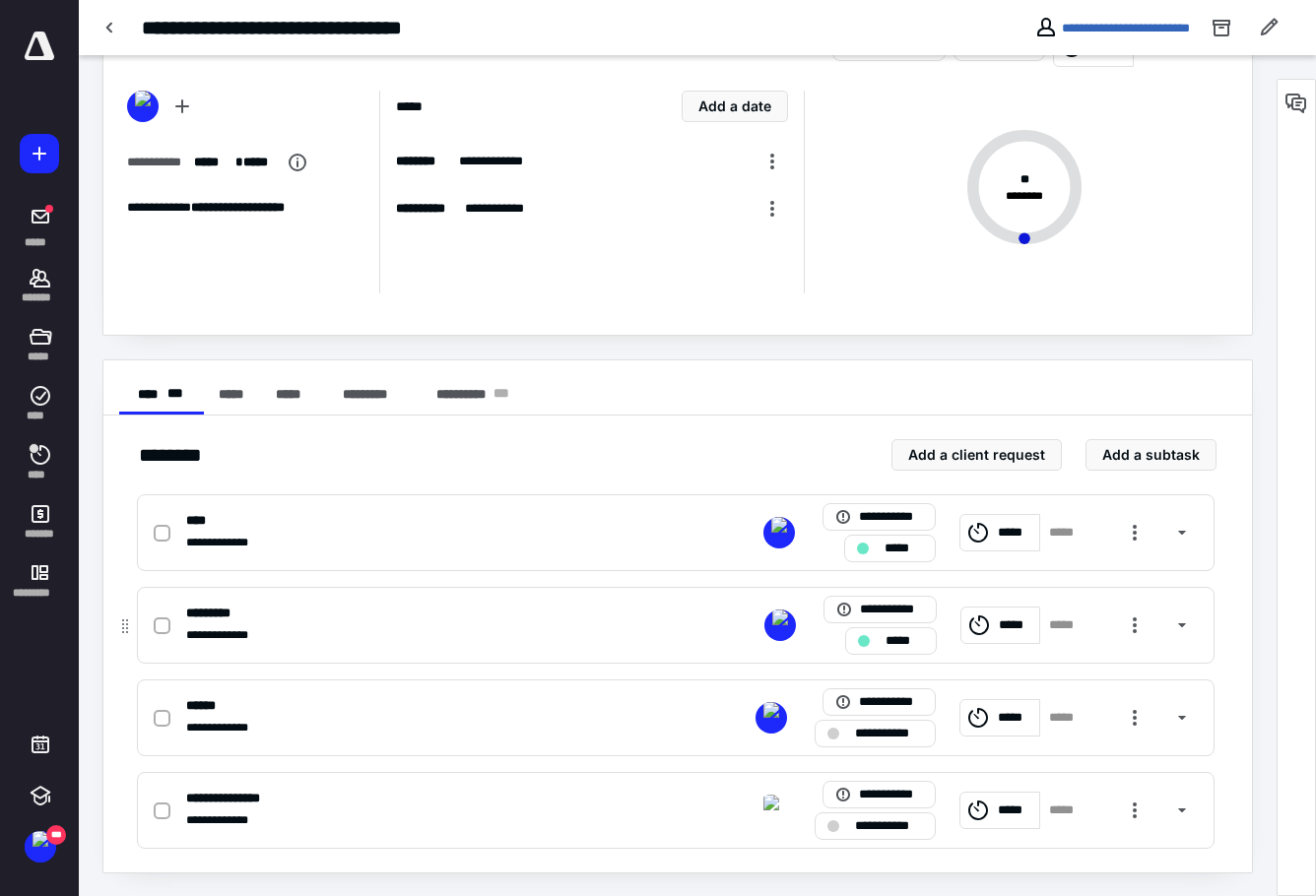 scroll, scrollTop: 76, scrollLeft: 0, axis: vertical 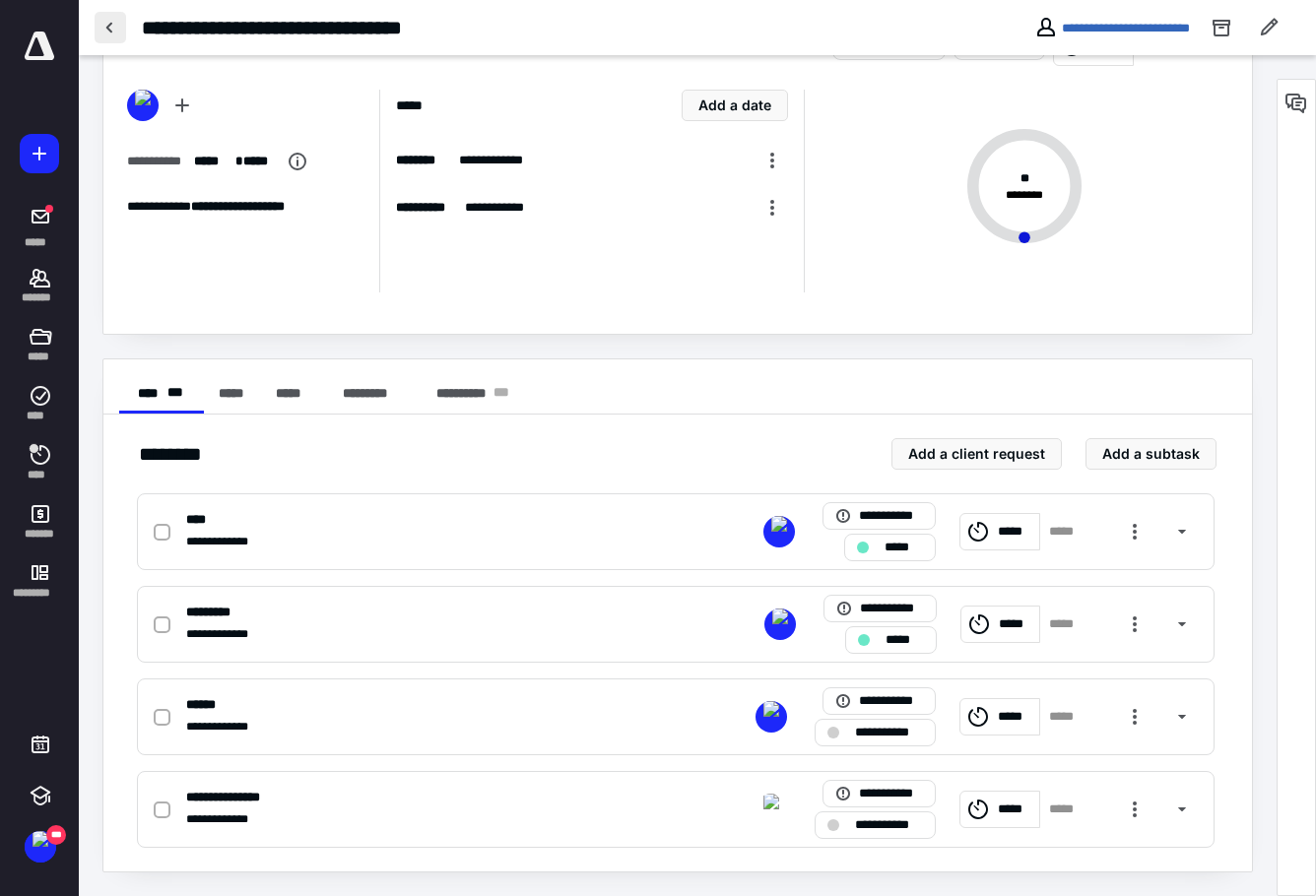 click at bounding box center [110, 28] 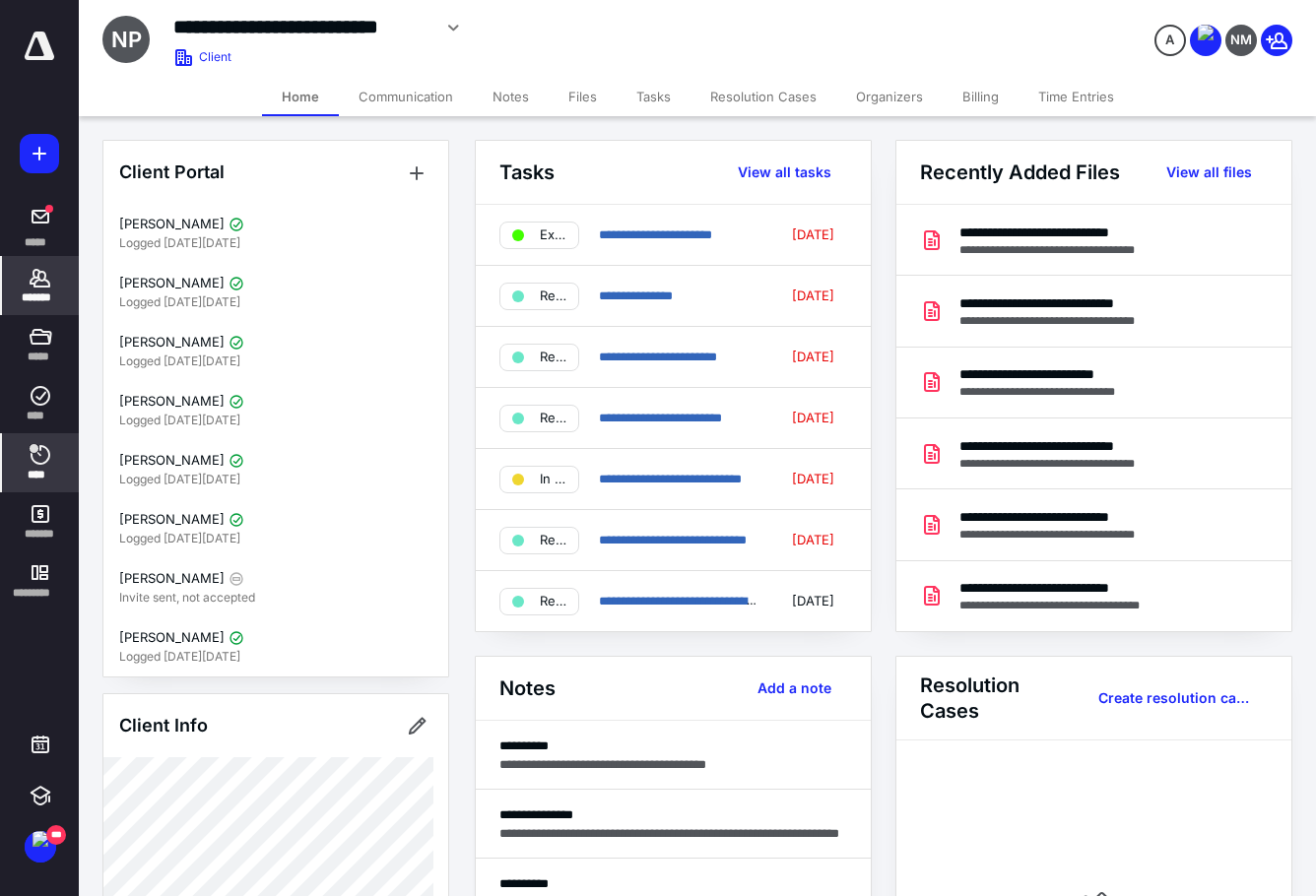 click 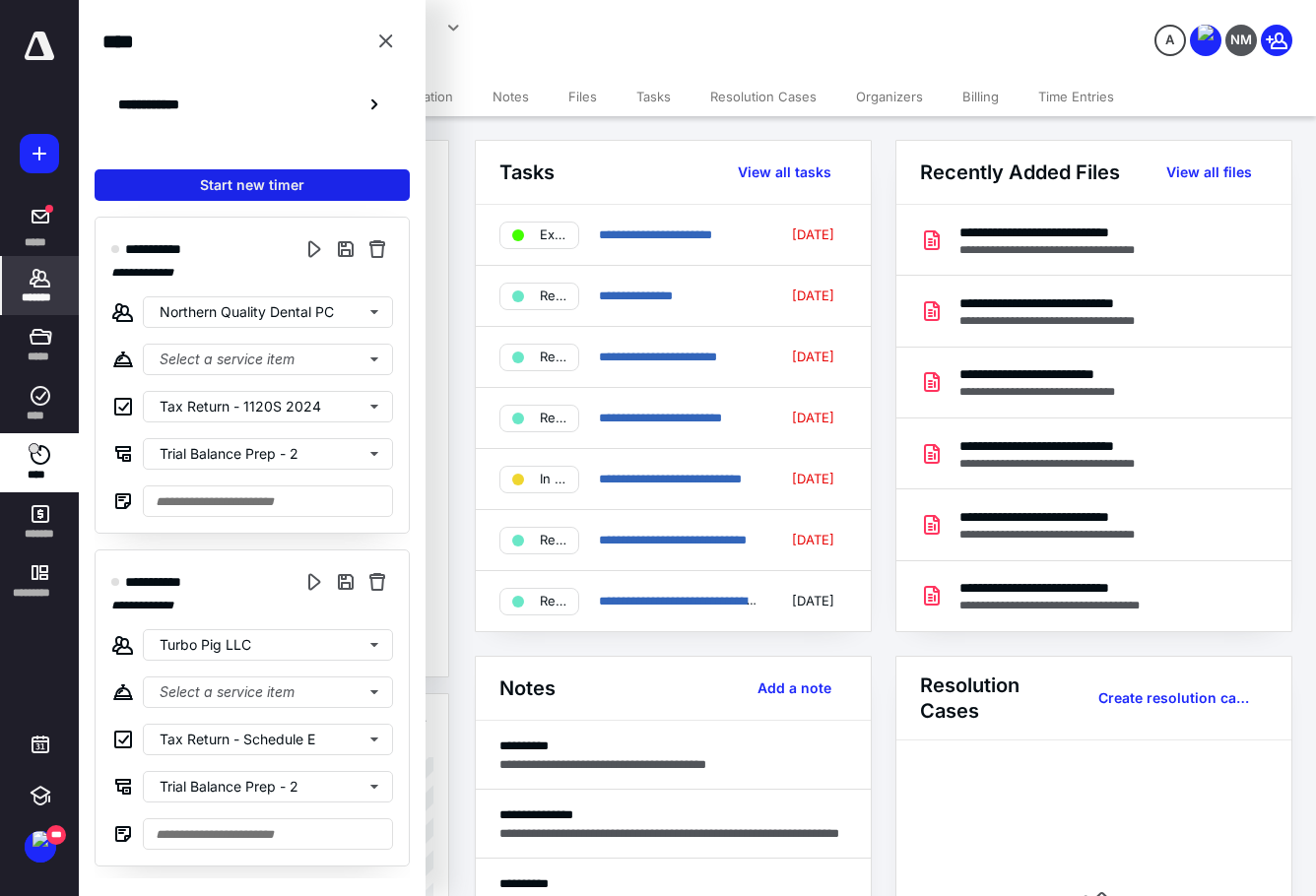 click on "Start new timer" at bounding box center (252, 185) 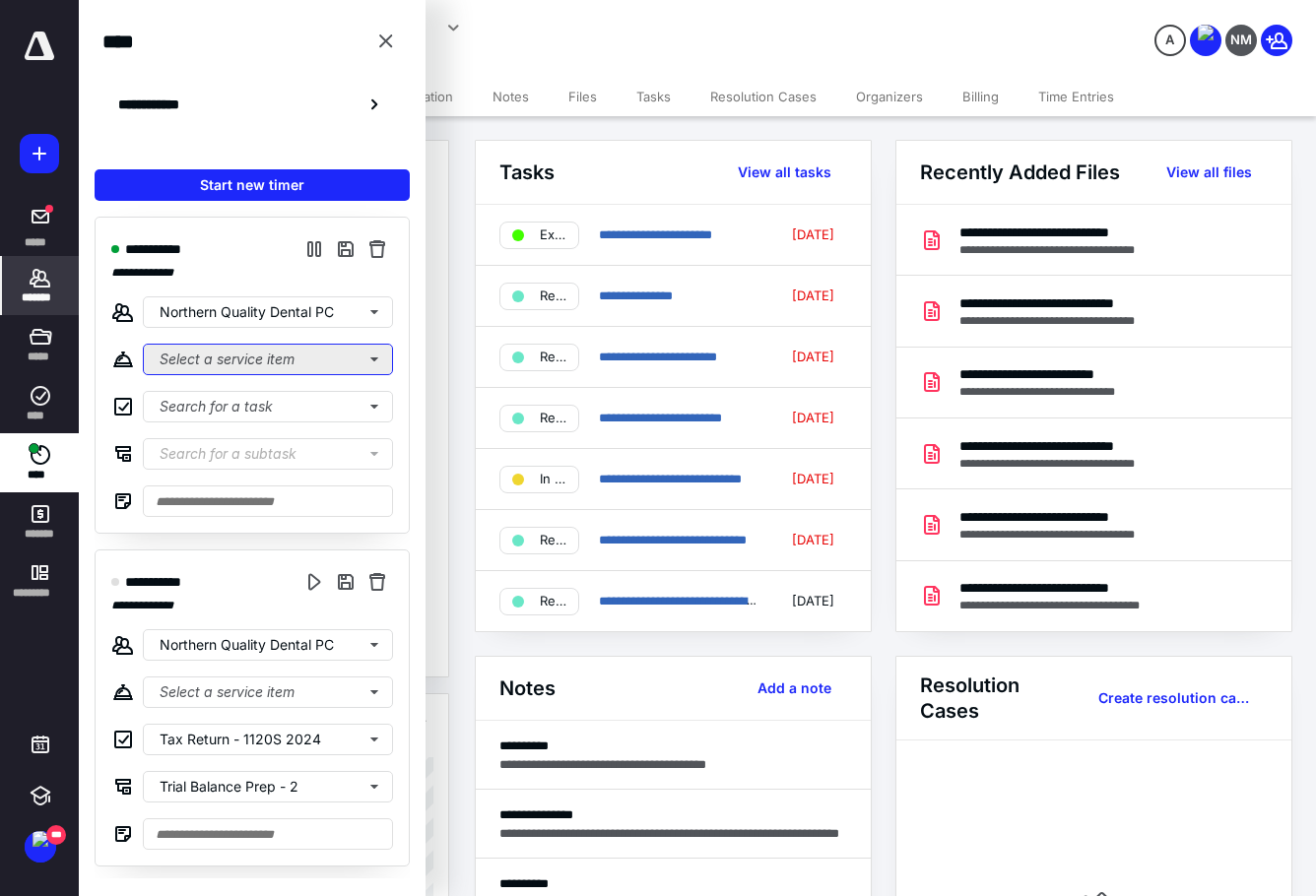 click on "Select a service item" at bounding box center [268, 359] 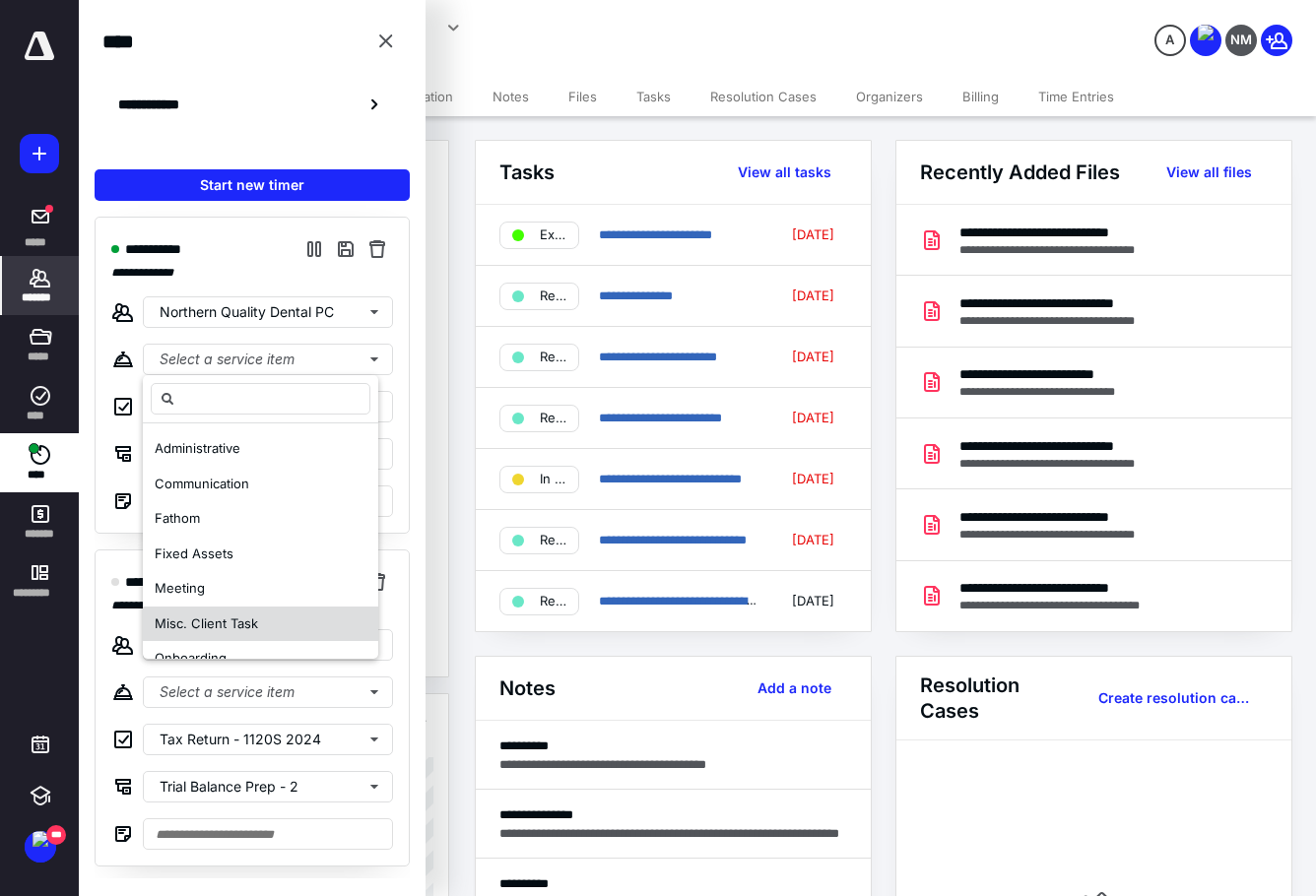 click on "Misc. Client Task" at bounding box center (206, 623) 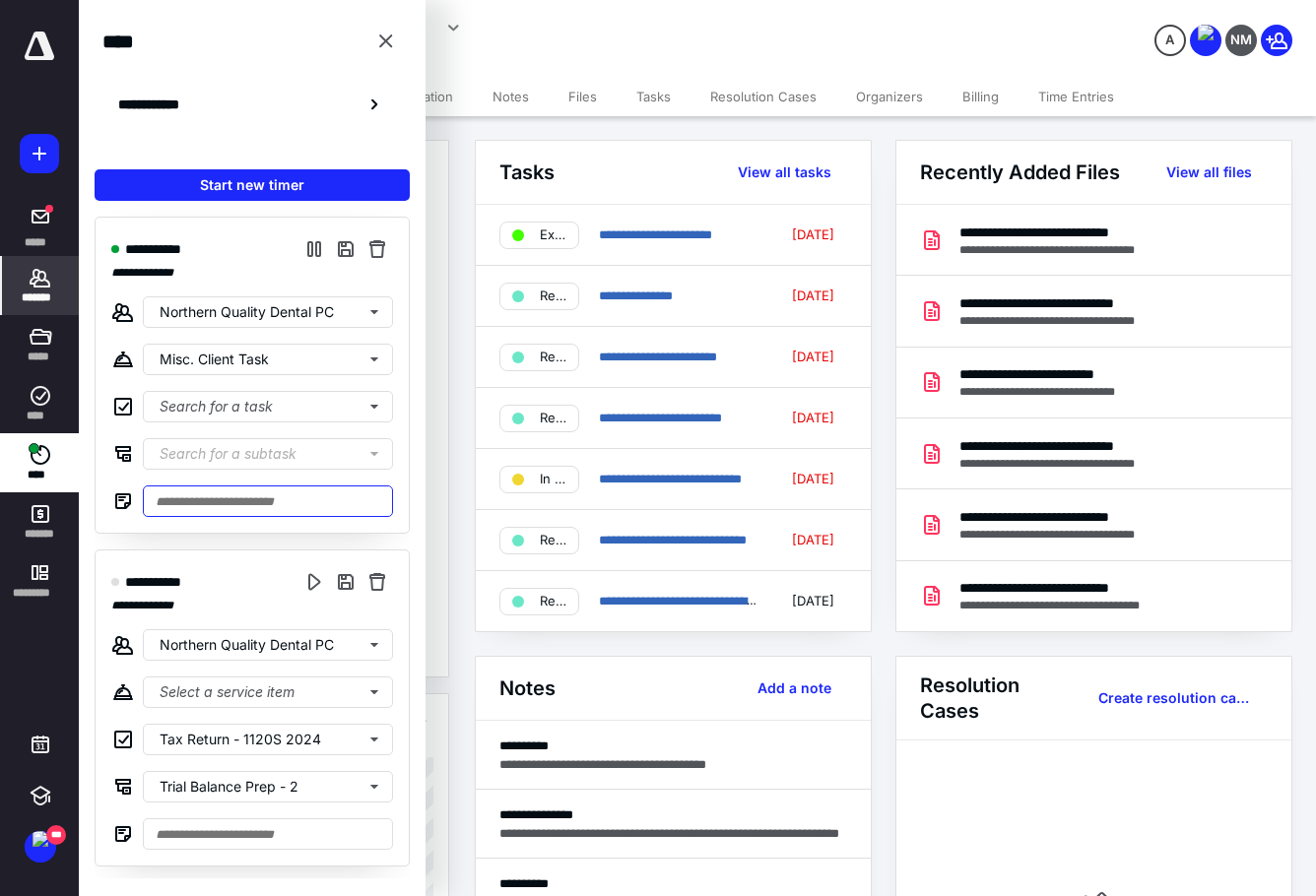 click at bounding box center [268, 501] 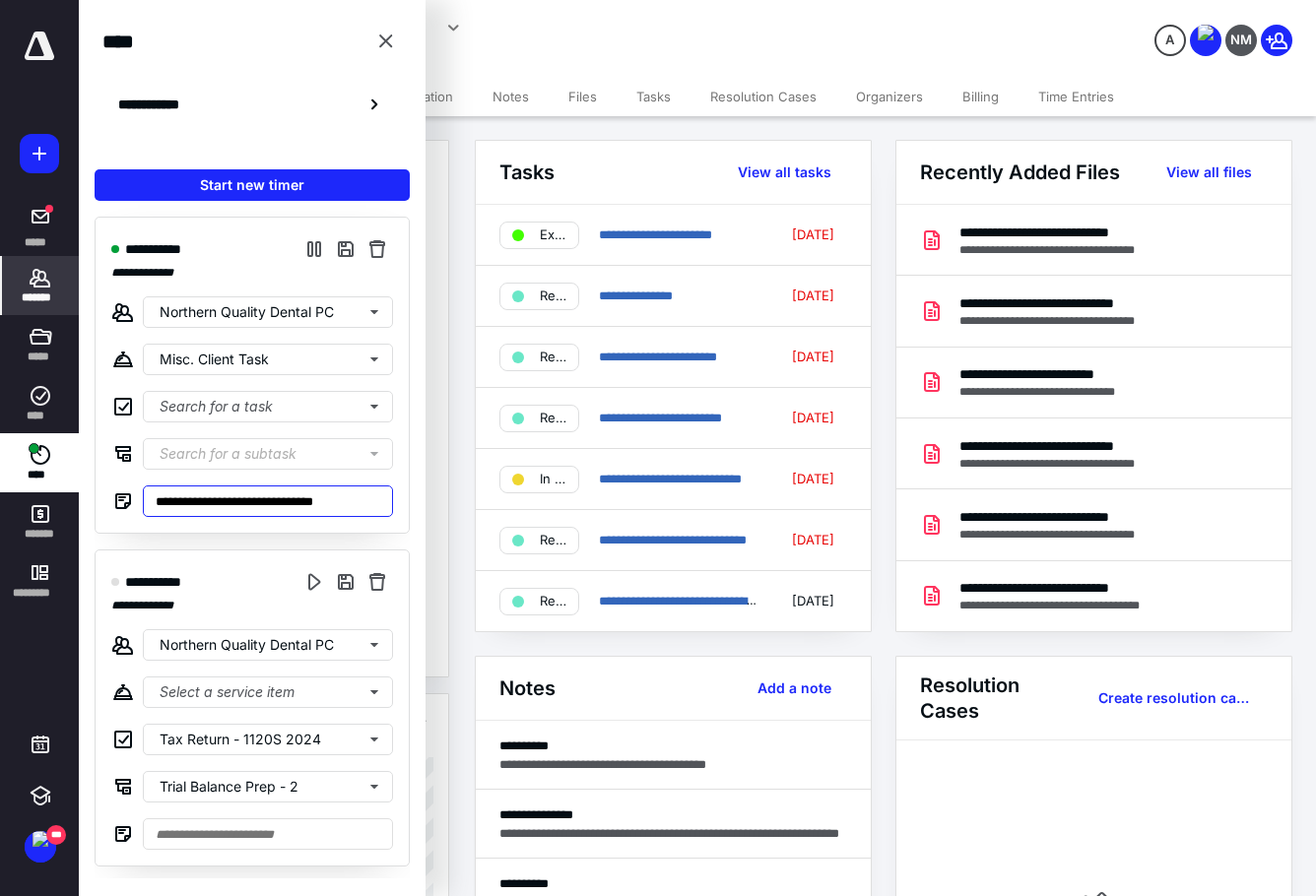 type on "**********" 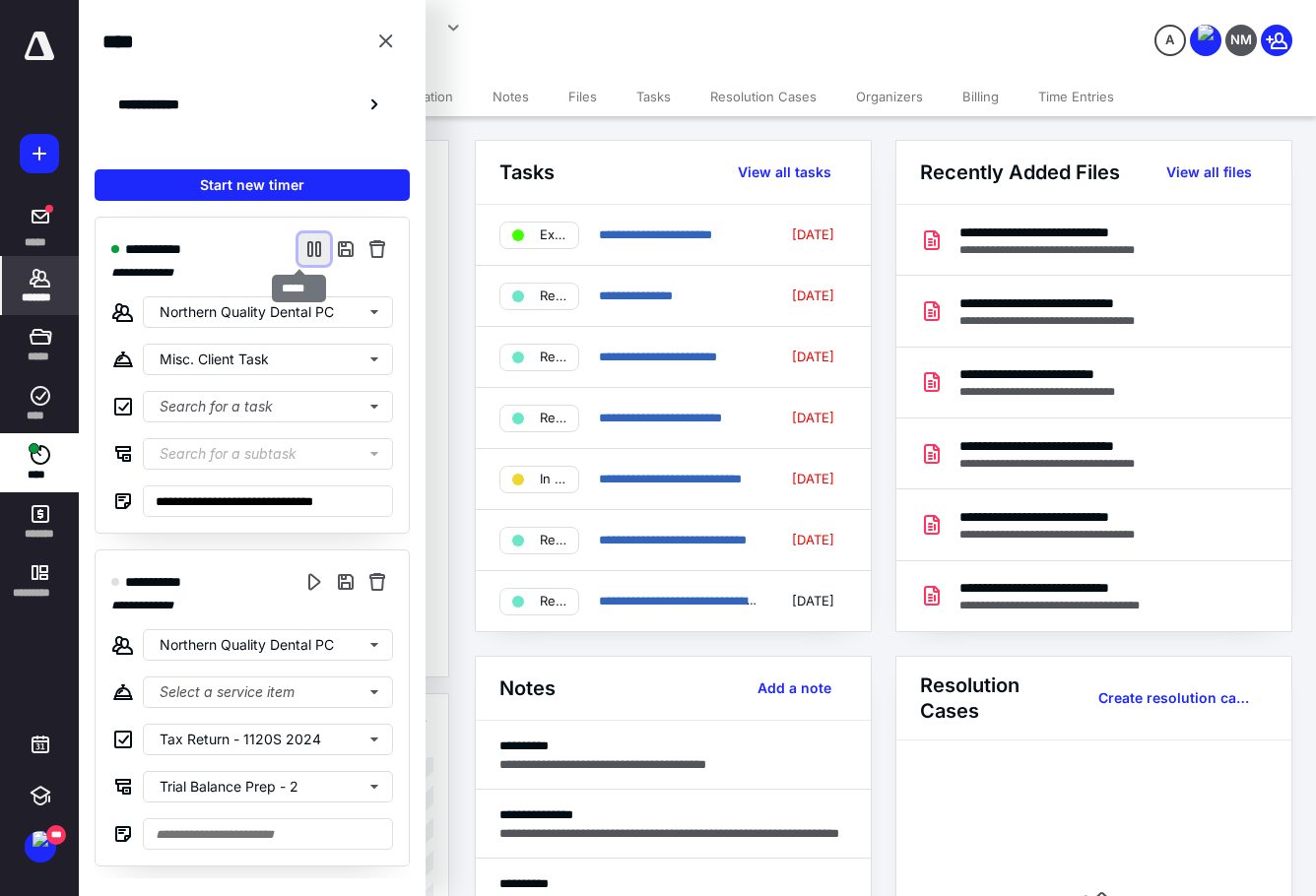 click at bounding box center [314, 249] 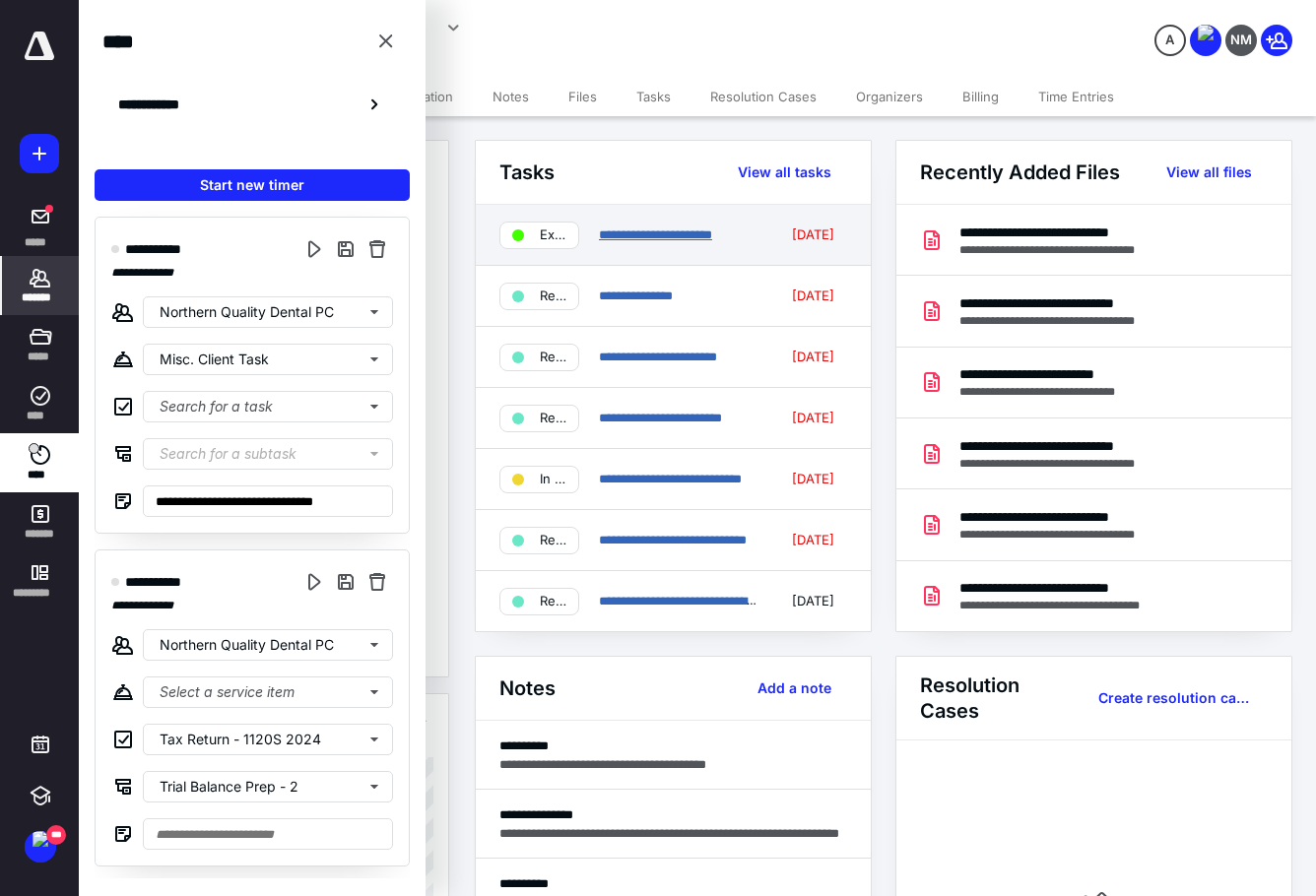 click on "**********" at bounding box center (655, 234) 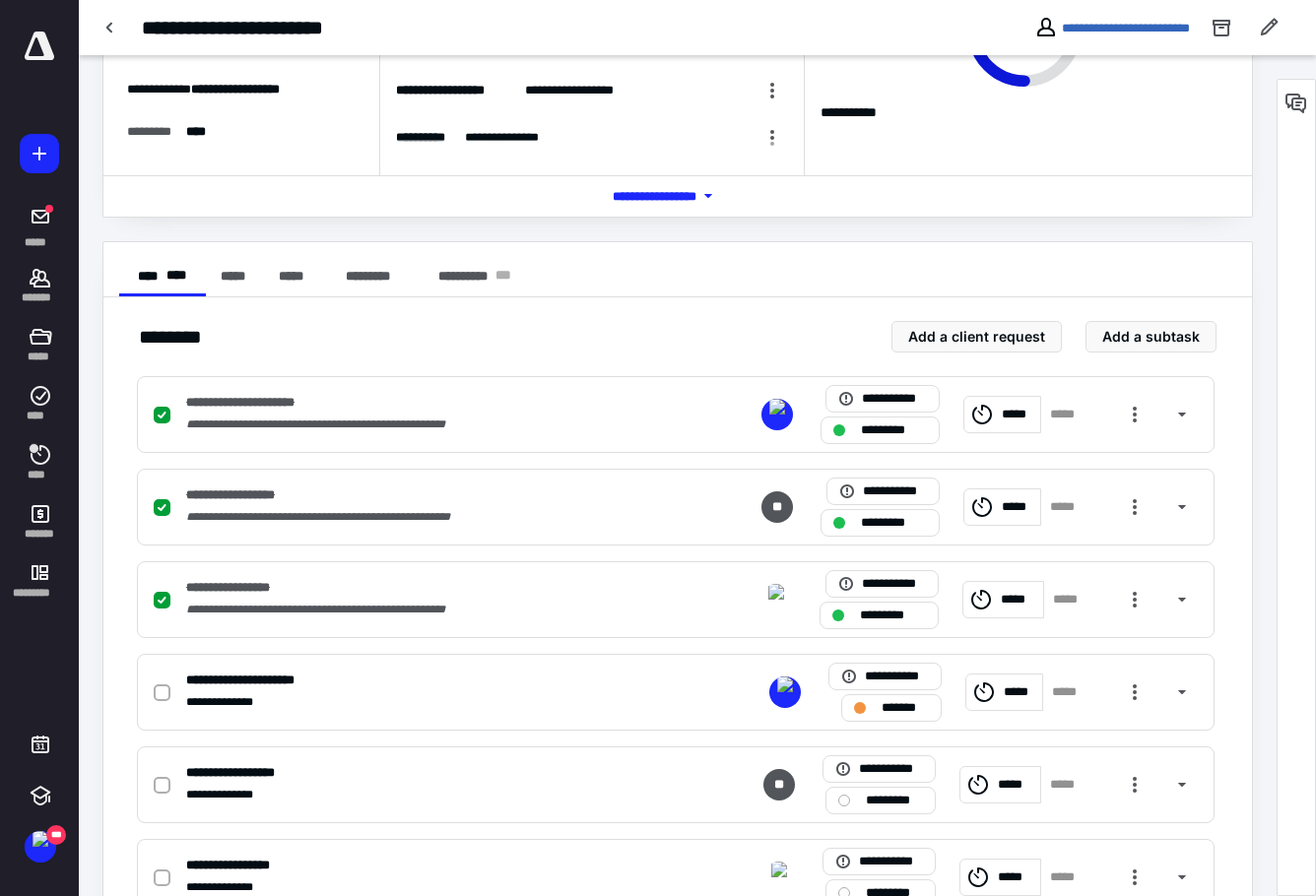 scroll, scrollTop: 197, scrollLeft: 0, axis: vertical 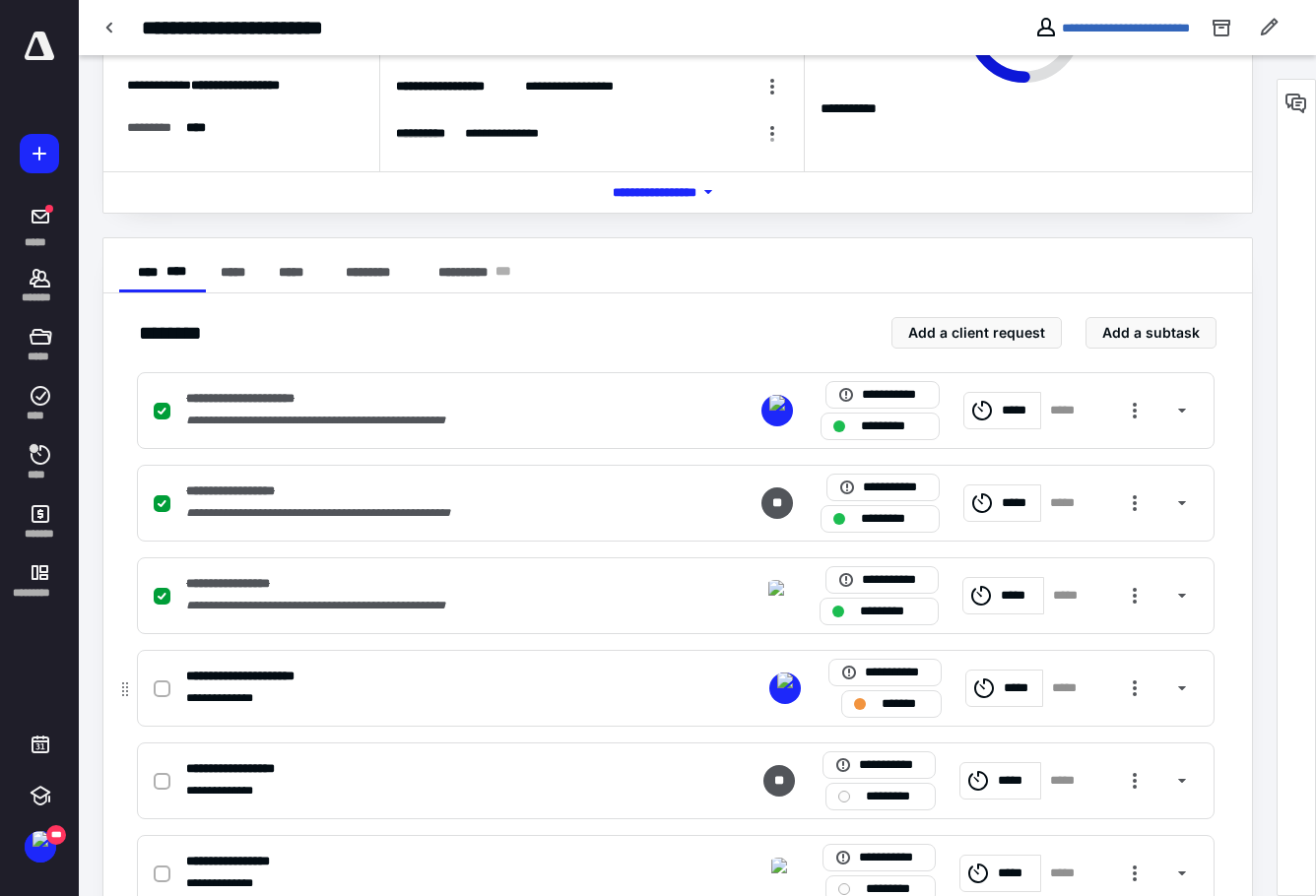 click on "*****" at bounding box center (1020, 688) 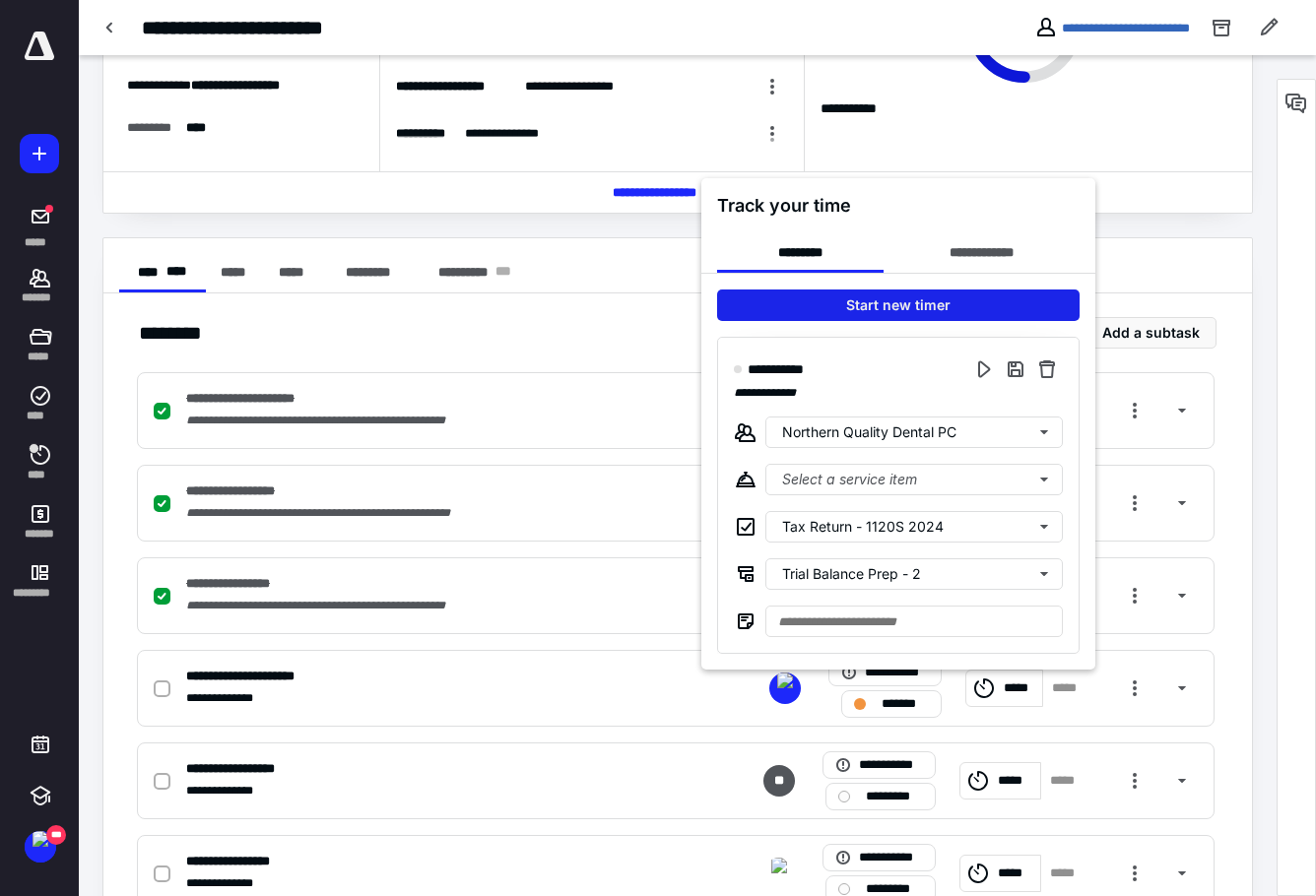 click on "Start new timer" at bounding box center (898, 305) 